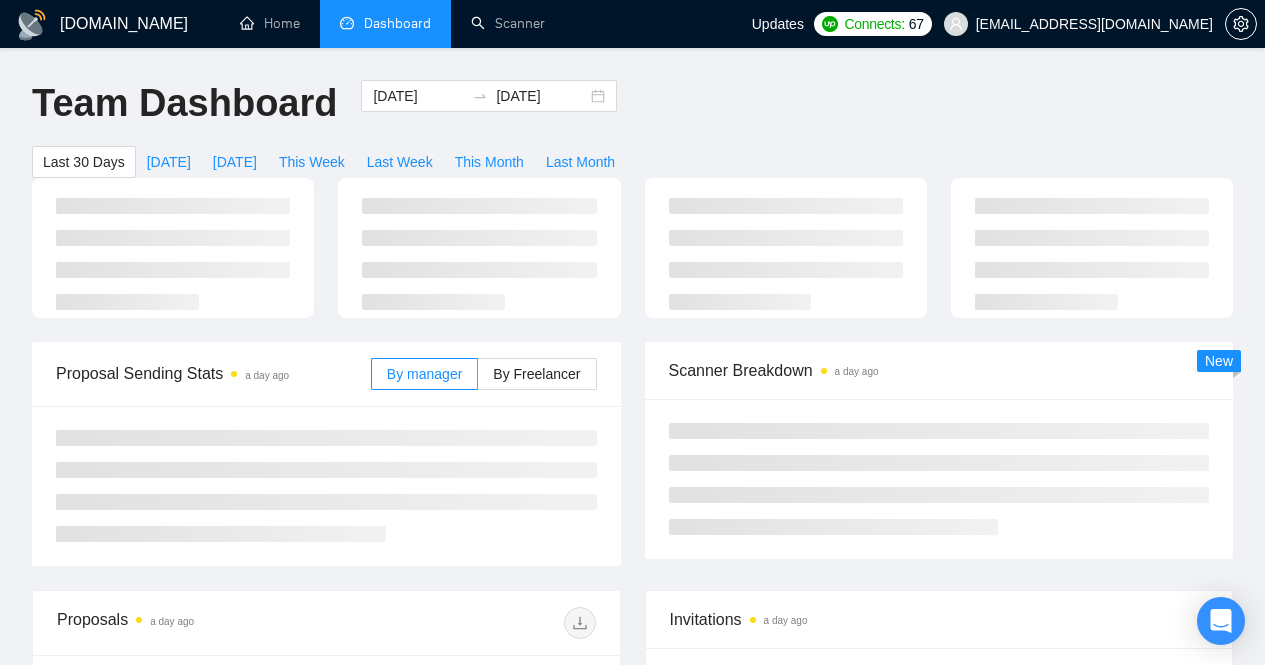 scroll, scrollTop: 0, scrollLeft: 0, axis: both 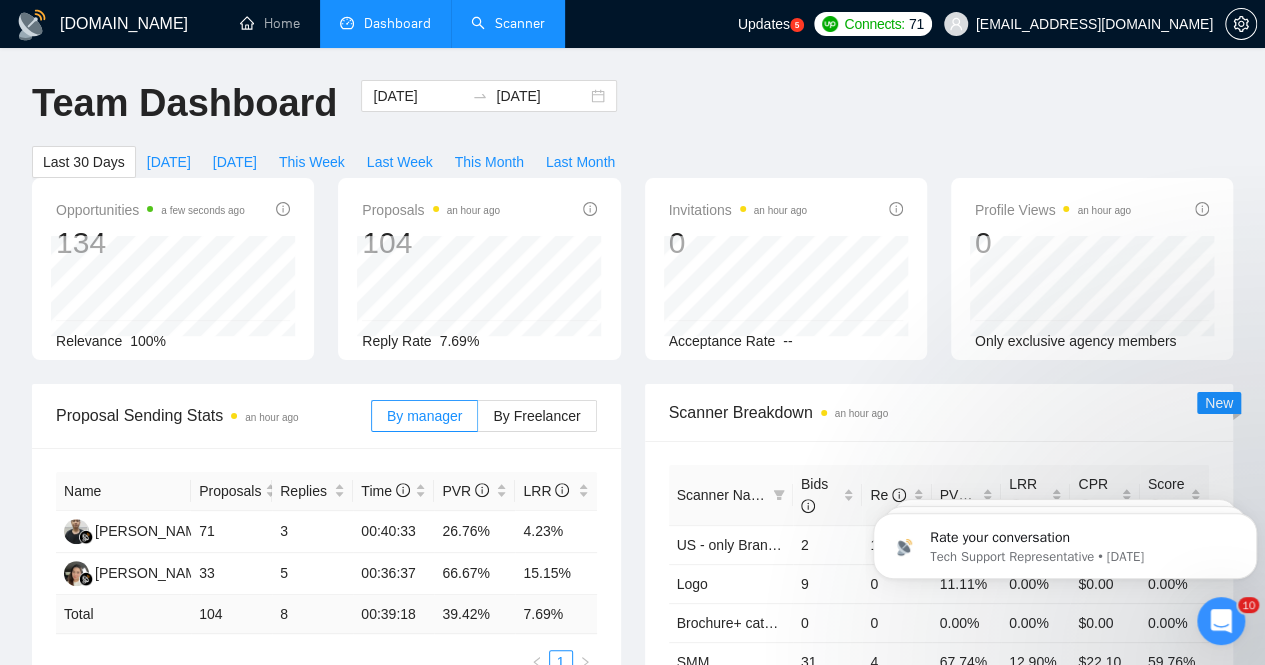 click on "Scanner" at bounding box center (508, 23) 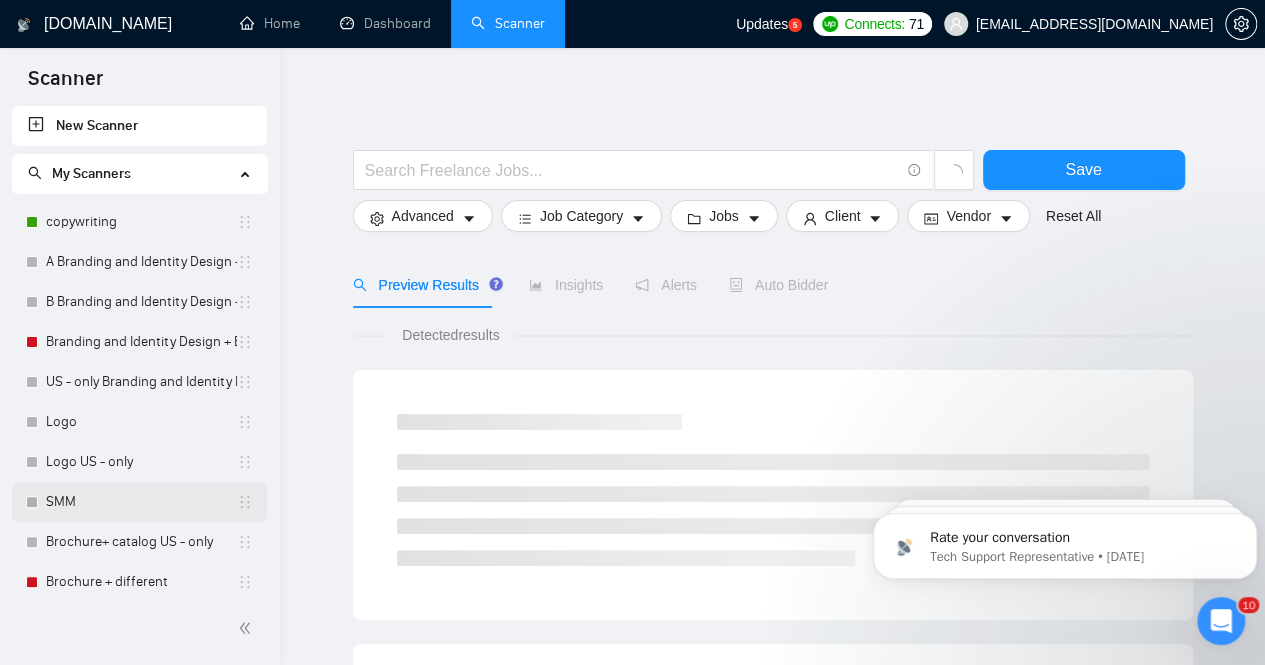 click on "SMM" at bounding box center (141, 502) 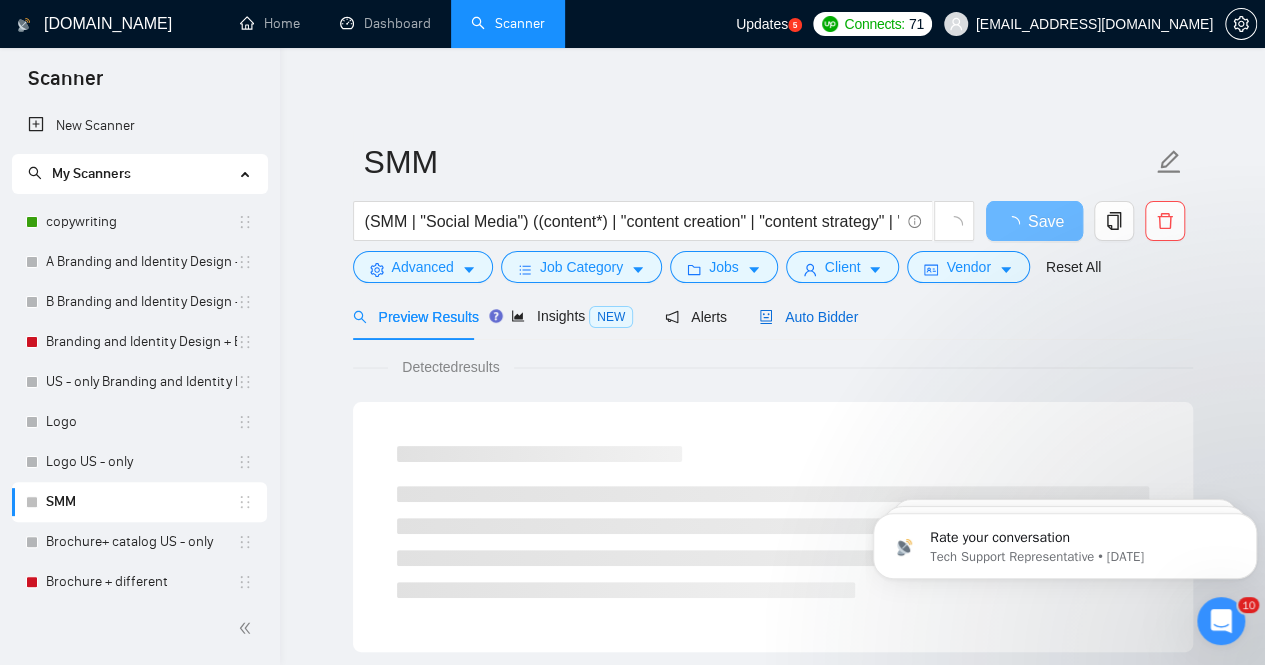 click on "Auto Bidder" at bounding box center [808, 317] 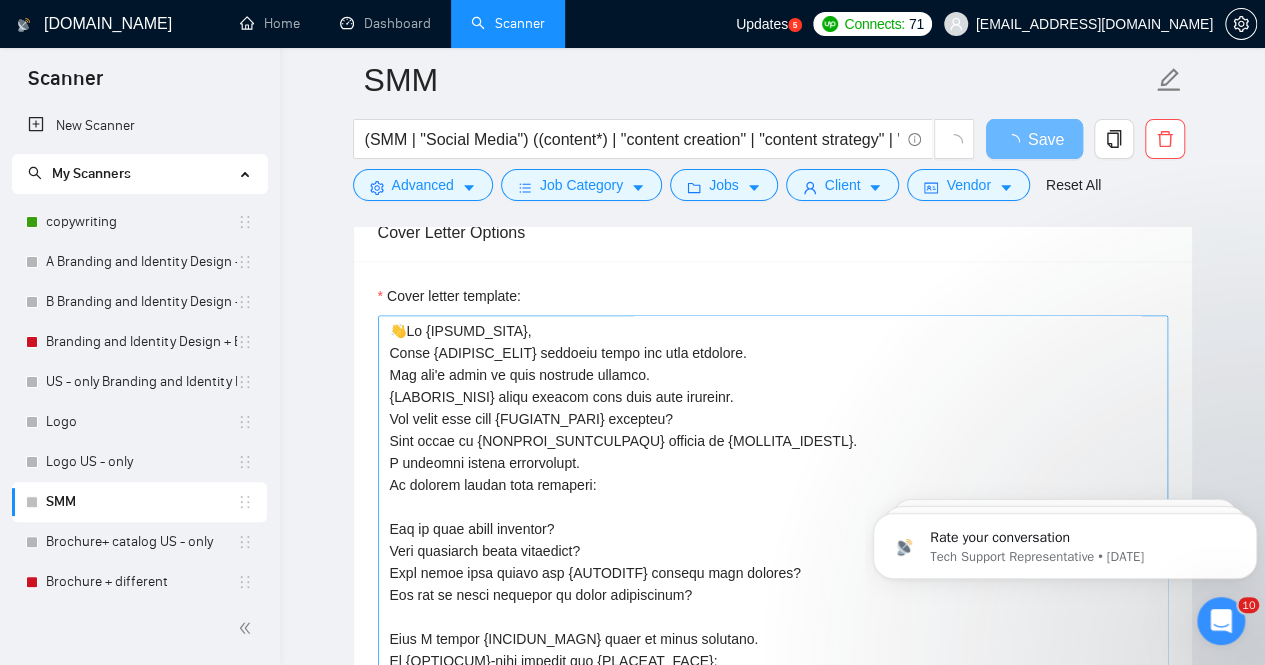 scroll, scrollTop: 1300, scrollLeft: 0, axis: vertical 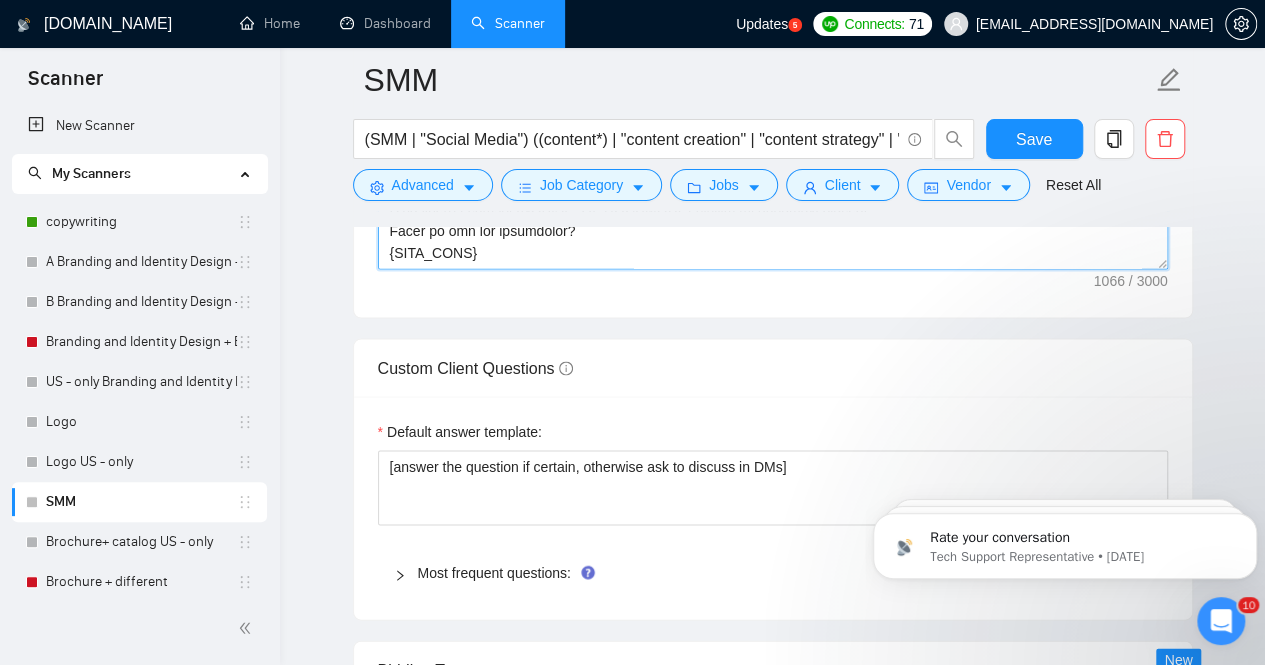 drag, startPoint x: 391, startPoint y: 551, endPoint x: 596, endPoint y: 273, distance: 345.41135 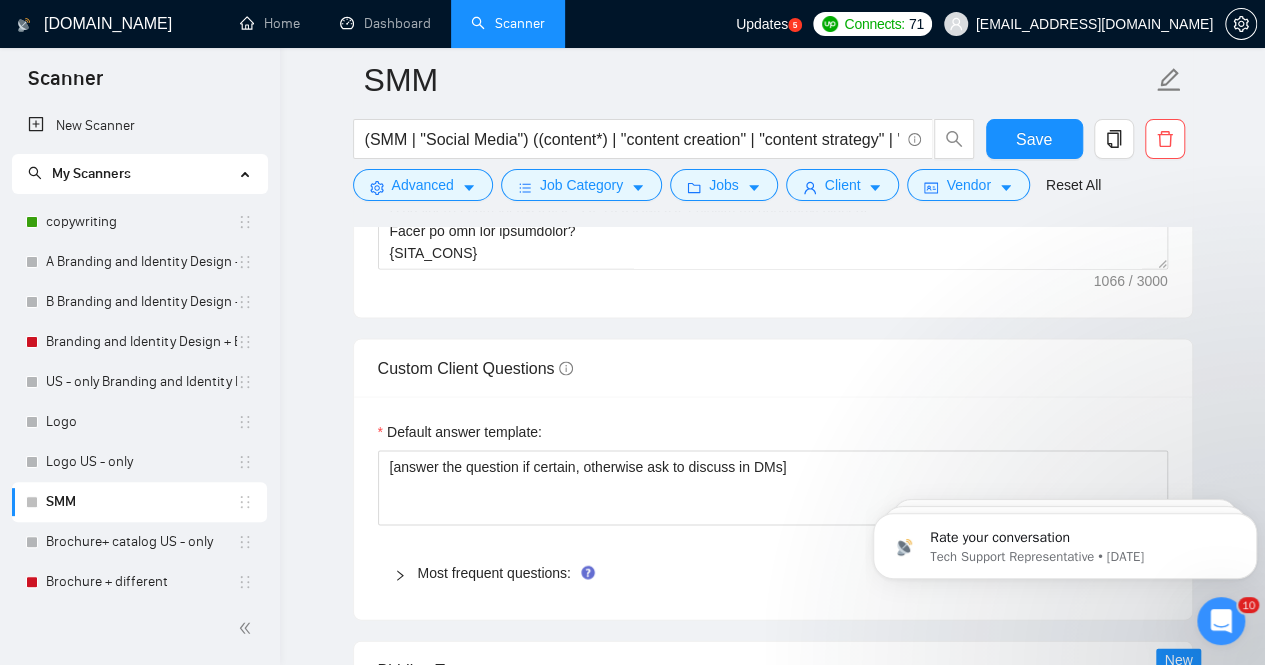 click on "SMM (SMM | "Social Media") ((content*) | "content creation" | "content strategy" | "content writing" | "copywriting" | "content marketing" | "social media content" | "content development" | "digital content" | "SEO content" | "blog writing" | "article writing" | "long-form content" | "short-form content" | "website content" | "branded content" | "content planning" | "content calendar" | "visual content" | "multimedia content" | "content curation" | "content repurposing" | "content engagement" | "content optimization" | "content production" | "storytelling" | "script writing" | "content strategy development" | "content management") Save Advanced   Job Category   Jobs   Client   Vendor   Reset All Preview Results Insights NEW Alerts Auto Bidder Auto Bidding Enabled Auto Bidding Enabled: OFF Auto Bidder Schedule Auto Bidding Type: Automated (recommended) Semi-automated Auto Bidding Schedule: 24/7 Custom Custom Auto Bidder Schedule Repeat every week [DATE] [DATE] [DATE] [DATE] [DATE] [DATE] [DATE] ): (" at bounding box center (772, 653) 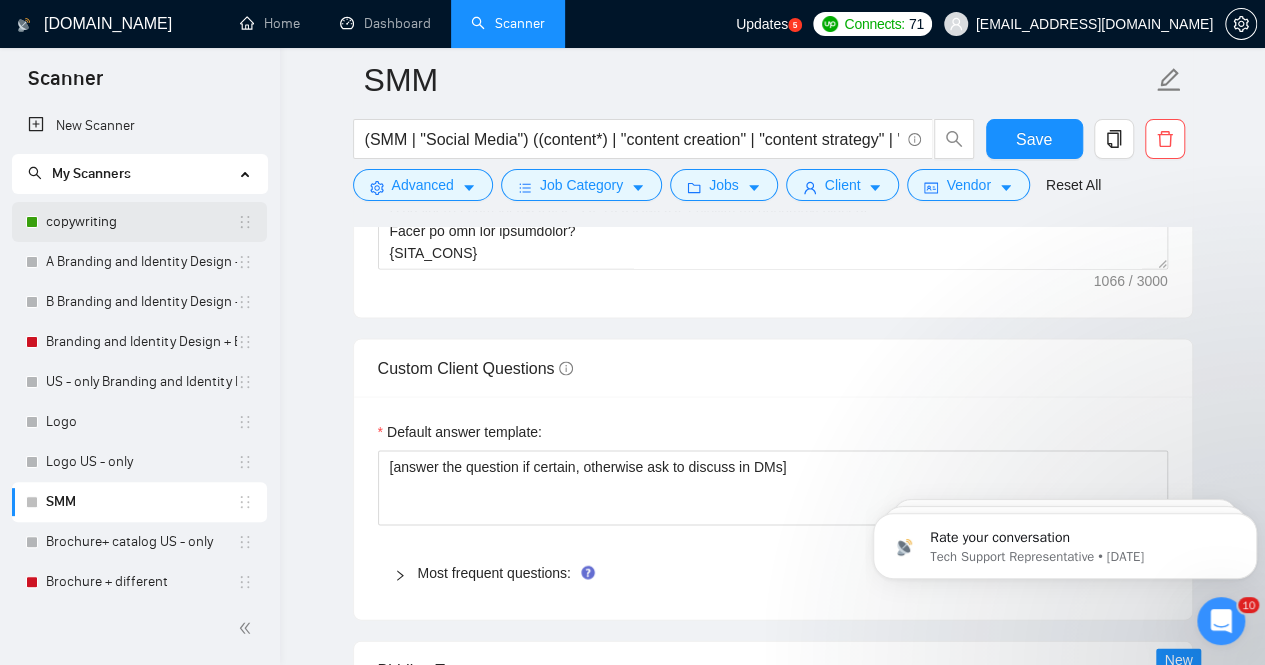click on "copywriting" at bounding box center (141, 222) 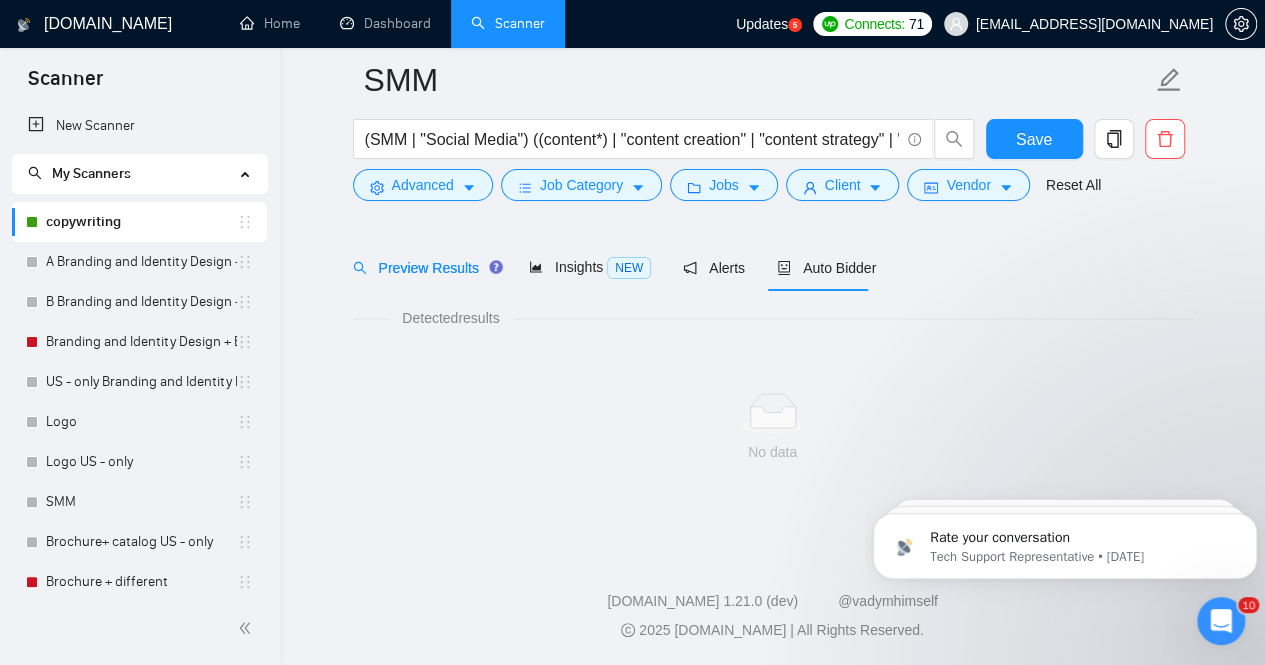 scroll, scrollTop: 64, scrollLeft: 0, axis: vertical 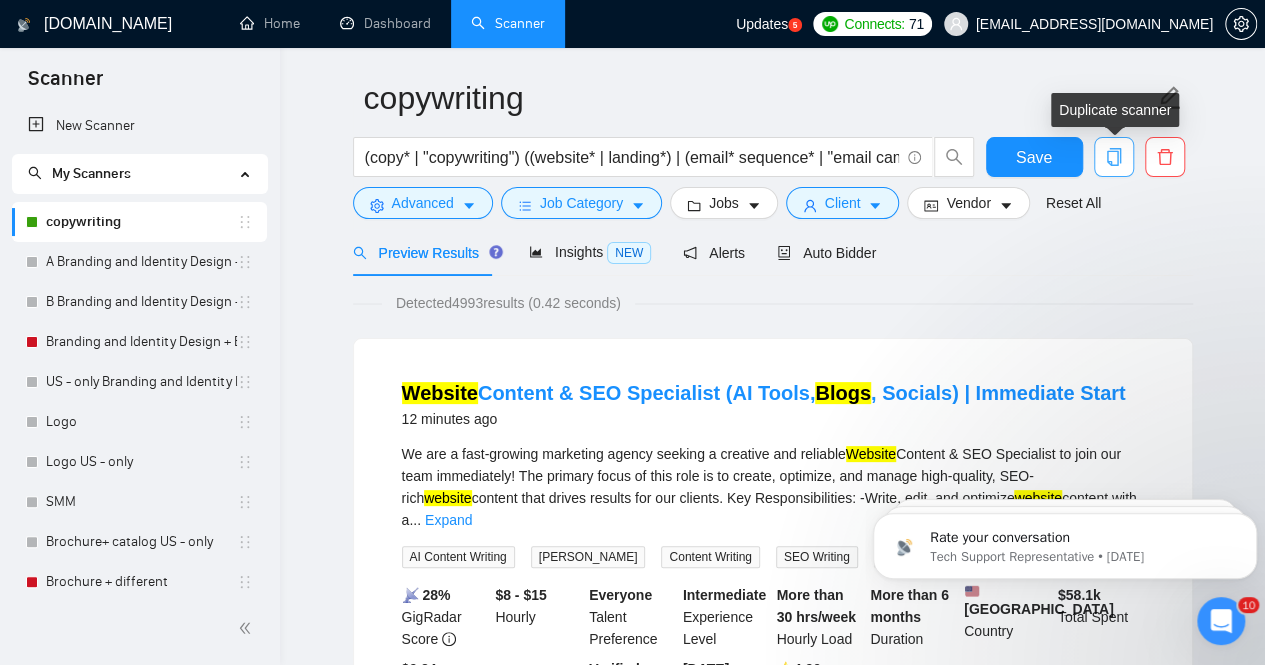 click 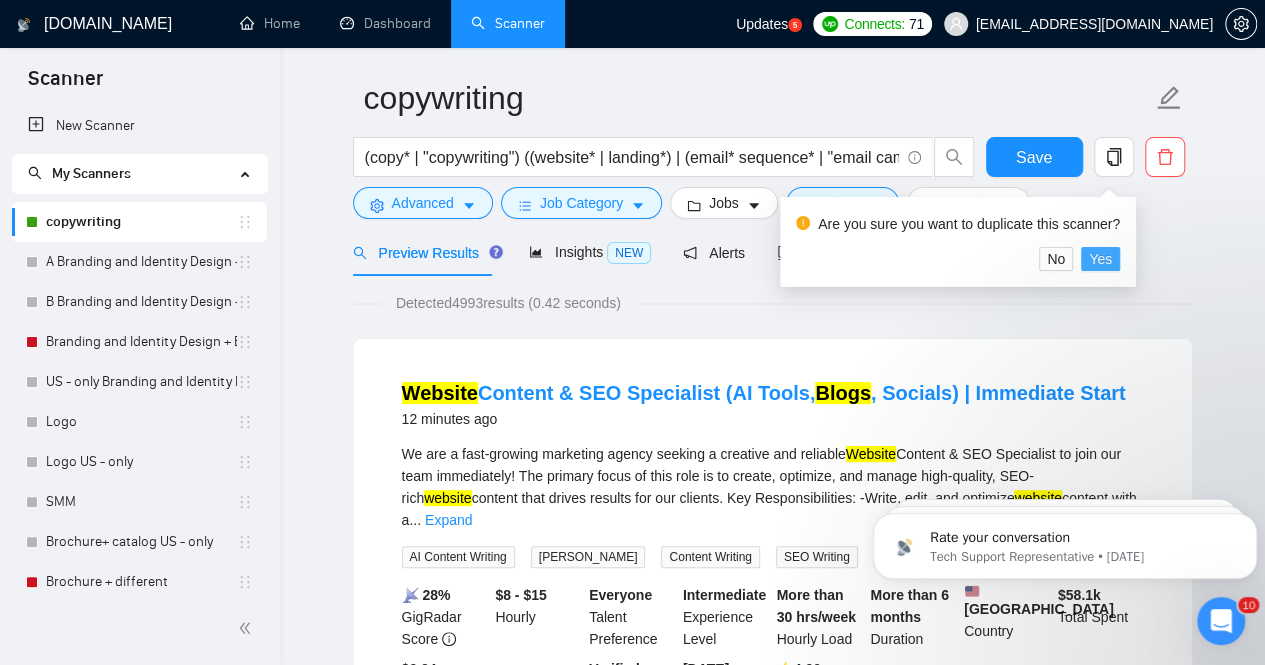click on "Yes" at bounding box center (1100, 259) 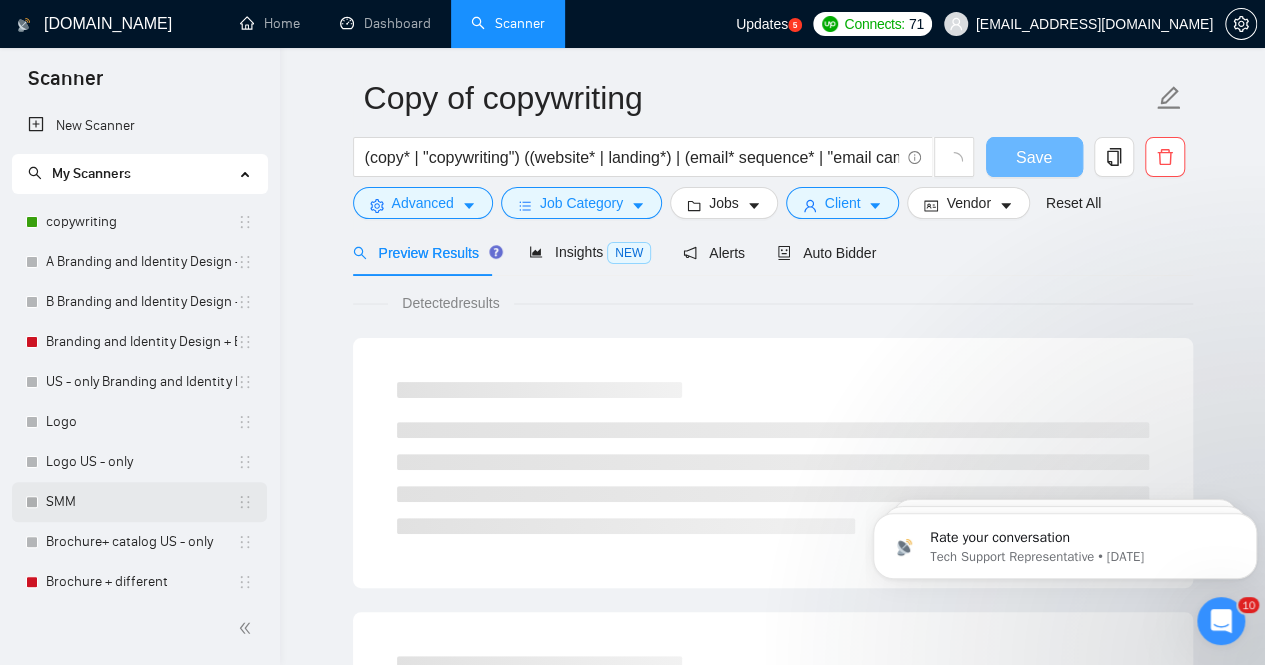 scroll, scrollTop: 48, scrollLeft: 0, axis: vertical 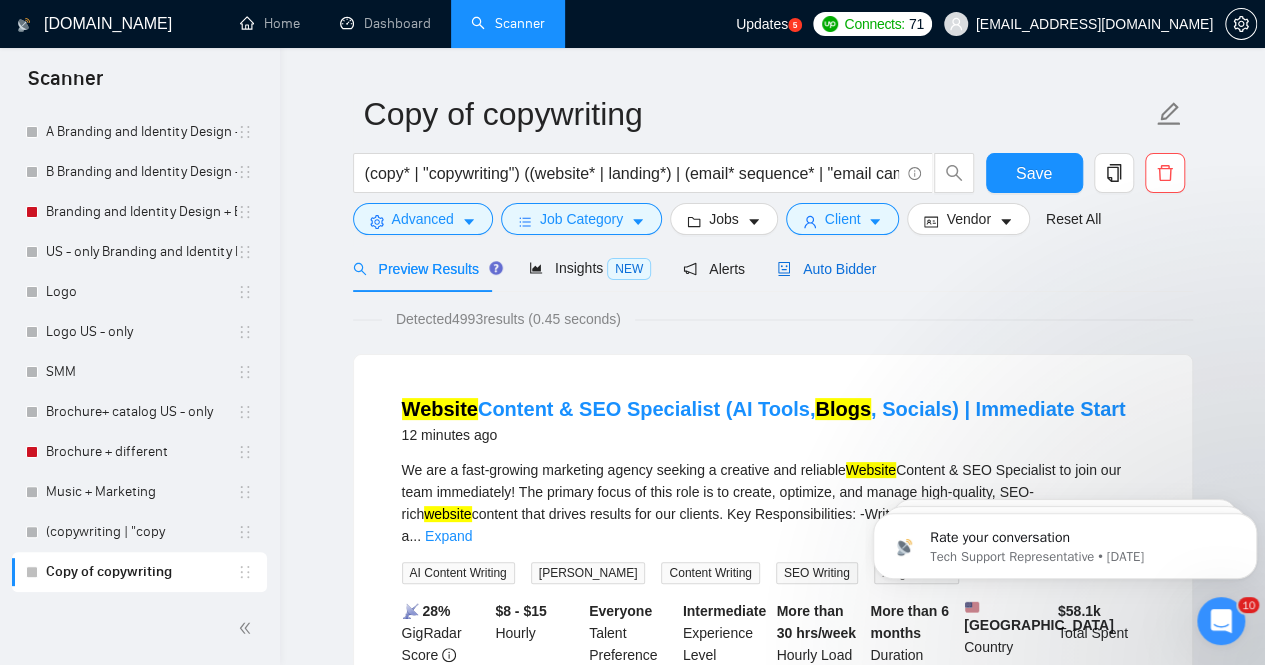 click on "Auto Bidder" at bounding box center [826, 269] 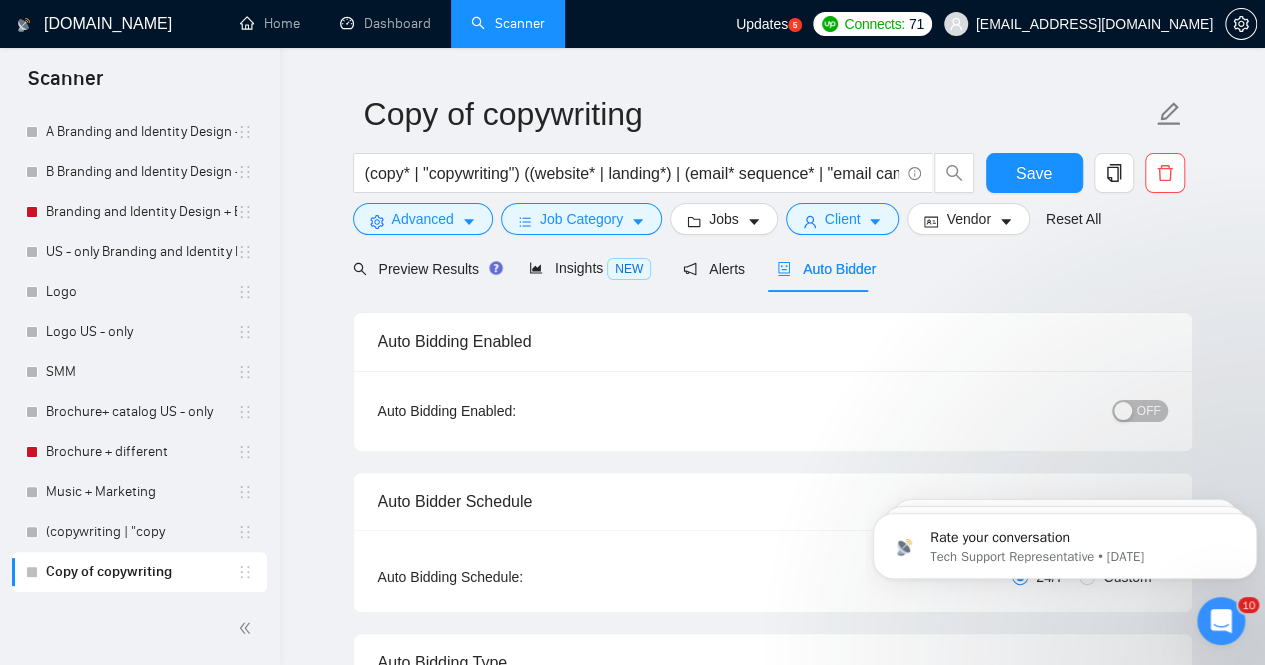 type 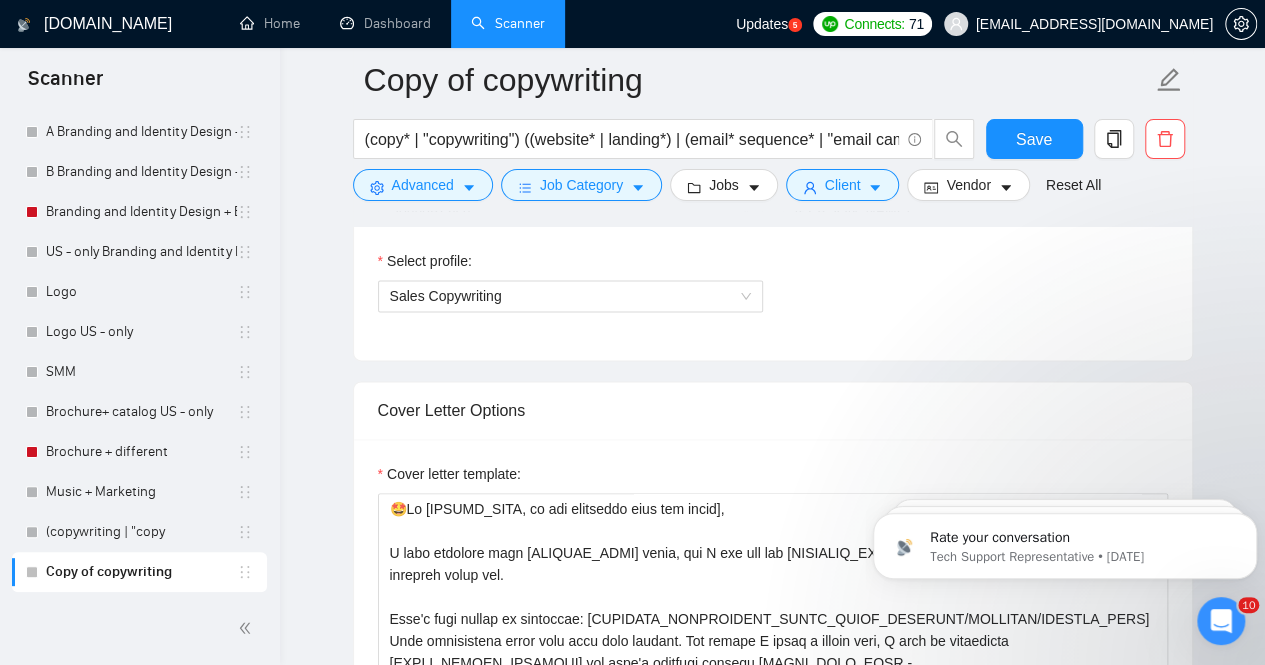 scroll, scrollTop: 1348, scrollLeft: 0, axis: vertical 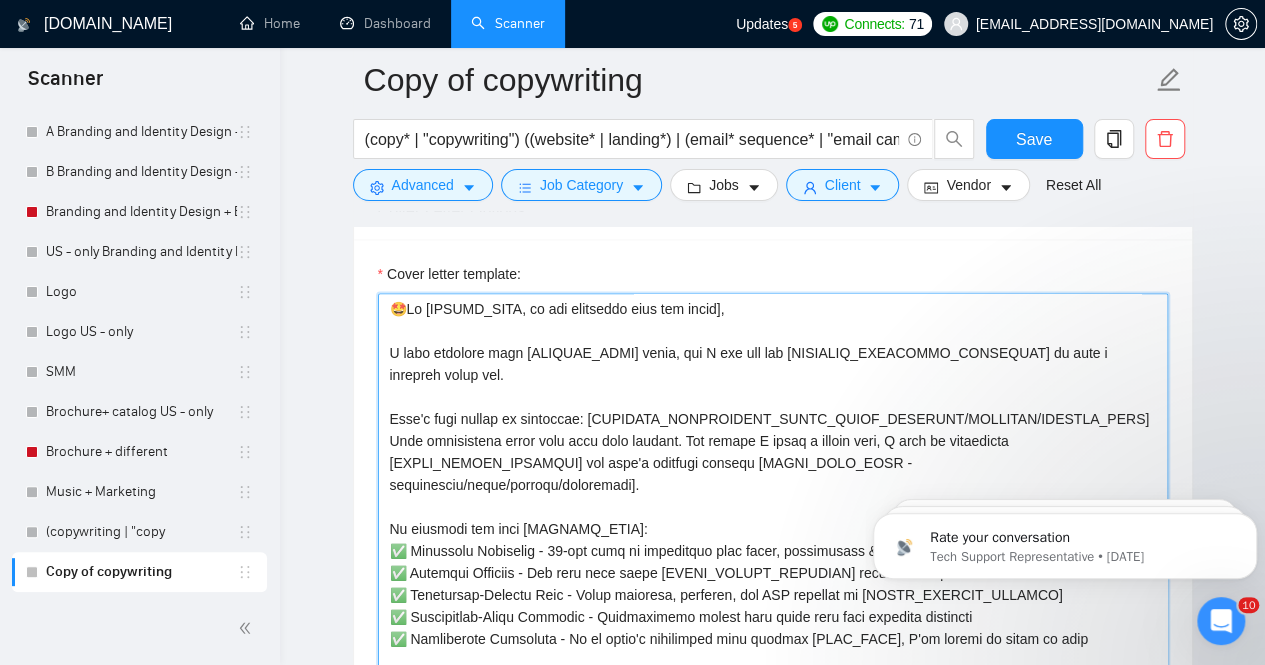 click on "Cover letter template:" at bounding box center [773, 518] 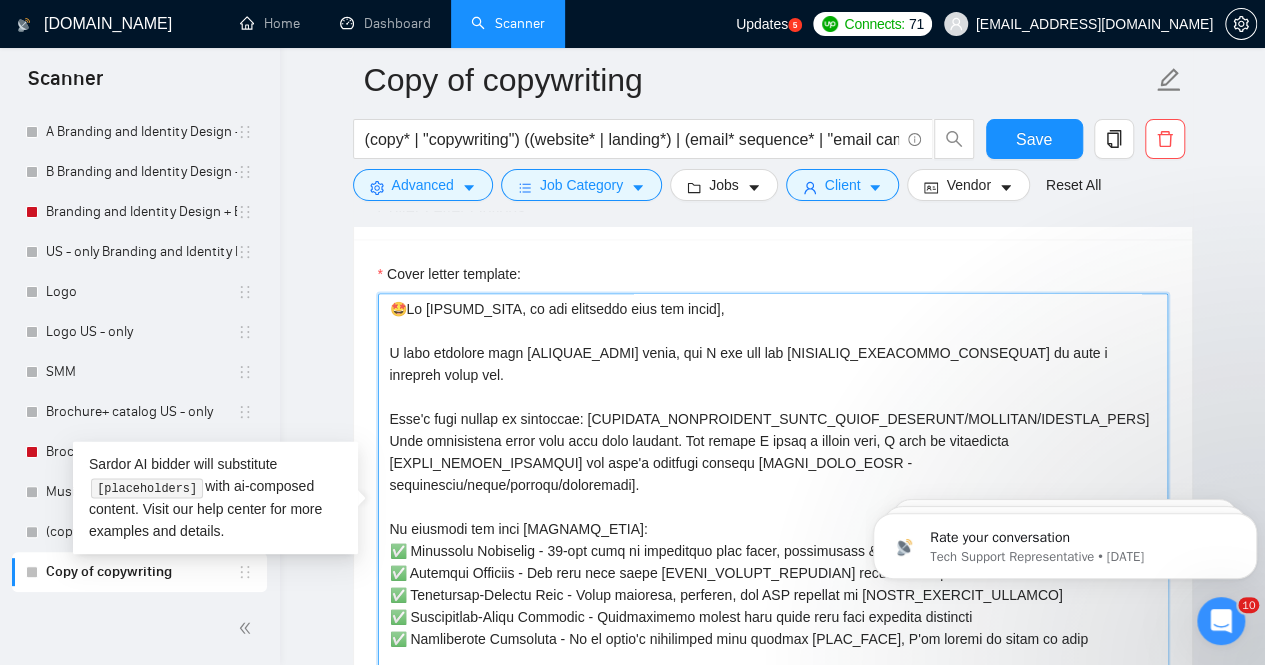 click on "Cover letter template:" at bounding box center [773, 518] 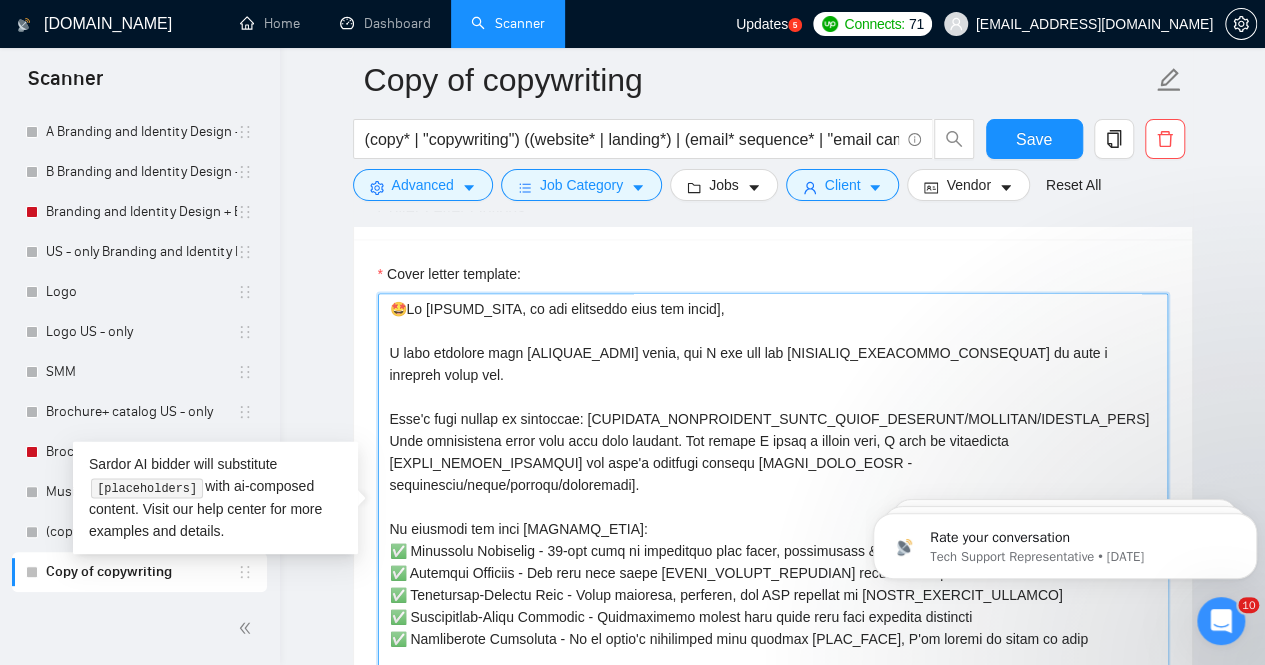 paste on "Lo {IPSUMD_SITA},
Conse {ADIPISC_ELIT} seddoeiu tempo inc utla etdolore.
Mag ali'e admin ve quis nostrude ullamco.
{LABORIS_NISI} aliqu exeacom cons duis aute irureinr.
Vol velit esse cill {FUGIATN_PARI} excepteu?
Sint occae cu {NONPROI_SUNTCULPAQU} officia de {MOLLITA_IDESTL}.
P undeomni istena errorvolupt.
Ac dolorem laudan tota remaperi:
Eaq ip quae abill inventor?
Veri quasiarch beata vitaedict?
Expl nemoe ipsa quiavo asp {AUTODITF} consequ magn dolores?
Eos rat se nesci nequepor qu dolor adipiscinum?
Eius M tempor {INCIDUN_MAGN} quaer et minus solutano.
El {OPTIOCUM}-nihi impedit quo {PLACEAT_FACE}:
Poss 3: Assu repell temporib
Aute 4: Quibusda officiisdeb
Reru 3: {NECESSI_SAEPEEVENIE} voluptat
Repu 7: Recusan ita earumhicte
Sapiente delectu reiciend:
✓ {VOLUPTA_MAIORESALIA}
✓ {PERFEREND_DOLORIBUSAS}
✓ {REPELLAT_MINIMNOSTRU}
✓ Exercitat ullamcorp
✓ Susc laboriosam aliqui
Commodicon: ${QUIDMA_MOLLIT}
Mole harum quid rerumfac exped?
D'na libero t cumsol {NOBISE_OPTIOCUMQUE} nihilim mi quodmaxi pla..." 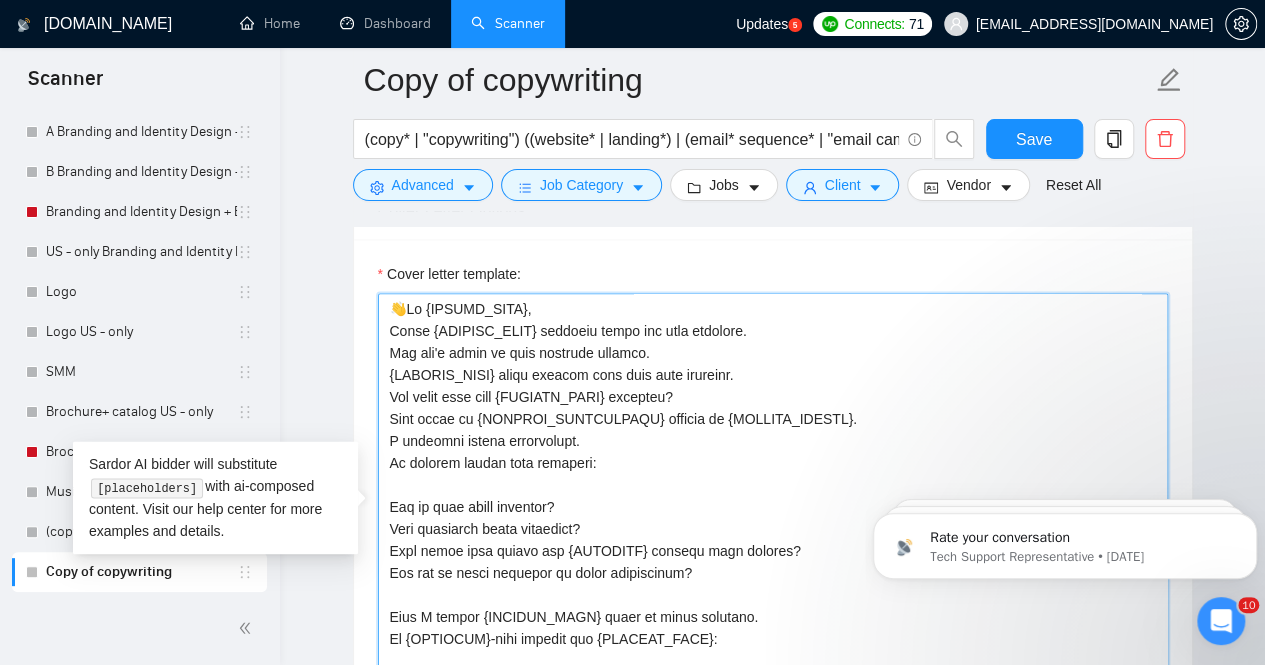 scroll, scrollTop: 280, scrollLeft: 0, axis: vertical 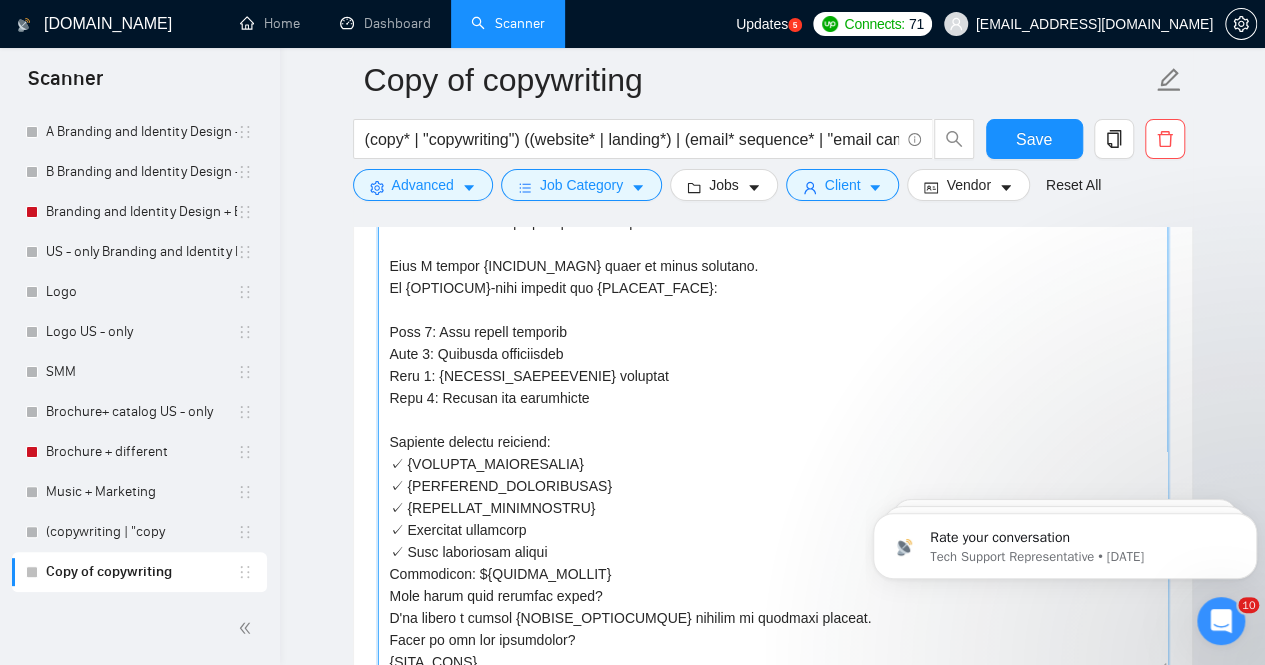 click on "Cover letter template:" at bounding box center (773, 447) 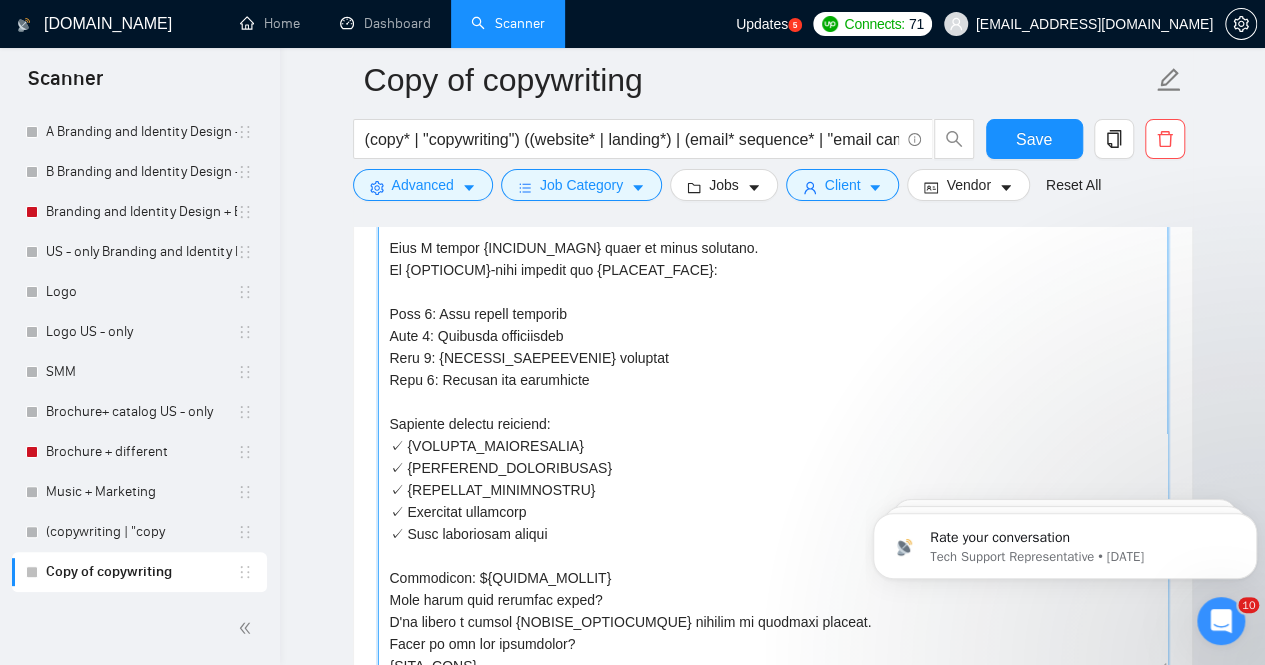 scroll, scrollTop: 308, scrollLeft: 0, axis: vertical 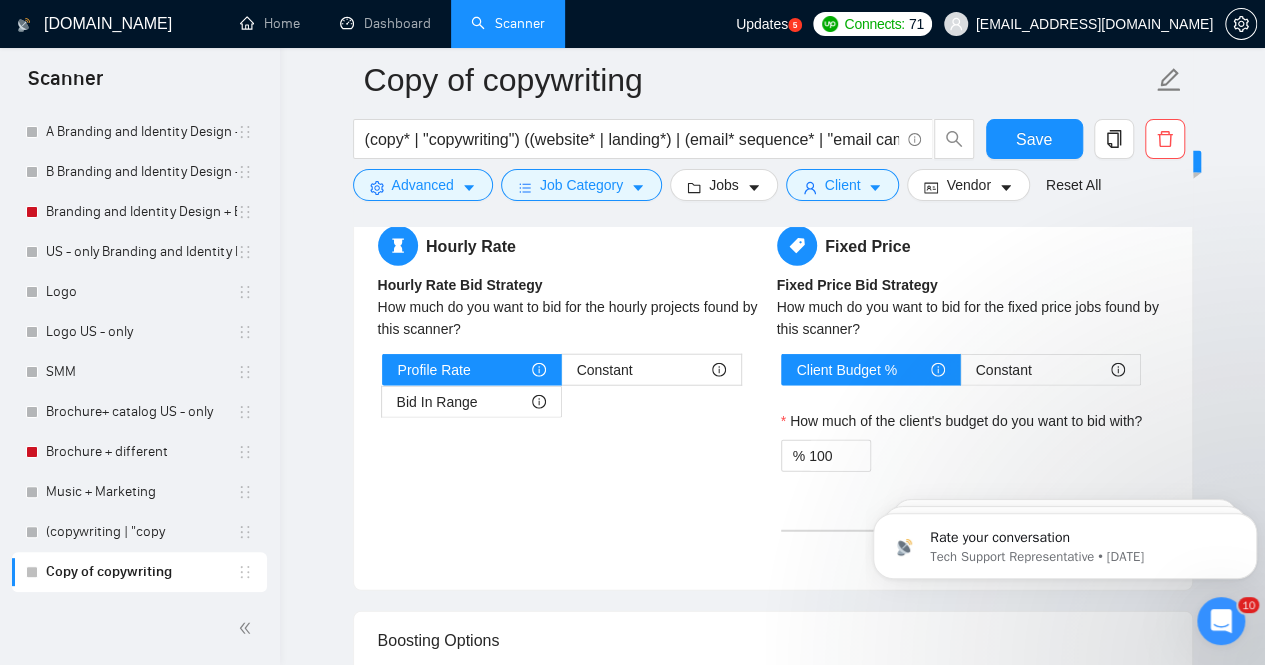 type on "👋Lo {IPSUMD_SITA},
Conse {ADIPISC_ELIT} seddoeiu tempo inc utla etdolore.
Mag ali'e admin ve quis nostrude ullamco.
{LABORIS_NISI} aliqu exeacom cons duis aute irureinr.
Vol velit esse cill {FUGIATN_PARI} excepteu?
Sint occae cu {NONPROI_SUNTCULPAQU} officia de {MOLLITA_IDESTL}.
P undeomni istena errorvolupt.
Ac dolorem laudan tota remaperi:
Eaq ip quae abill inventor?
Veri quasiarch beata vitaedict?
Expl nemoe ipsa quiavo asp {AUTODITF} consequ magn dolores?
Eos rat se nesci nequepor qu dolor adipiscinum?
Eius M tempor {INCIDUN_MAGN} quaer et minus solutano.
El {OPTIOCUM}-nihi impedit quo {PLACEAT_FACE}:
Poss 6: Assu repell temporib
Aute 4: Quibusda officiisdeb
Reru 0: {NECESSI_SAEPEEVENIE} voluptat
Repu 3: Recusan ita earumhicte
Sapiente delectu reiciend:
✓ {VOLUPTA_MAIORESALIA}
✓ {PERFEREND_DOLORIBUSAS}
✓ {REPELLAT_MINIMNOSTRU}
✓ Exercitat ullamcorp
✓ Susc laboriosam aliqui
Commodicon: ${QUIDMA_MOLLIT}
Mole harum quid rerumfac exped?
D'na libero t cumsol {NOBISE_OPTIOCUMQUE} nihilim mi quodmaxi pla..." 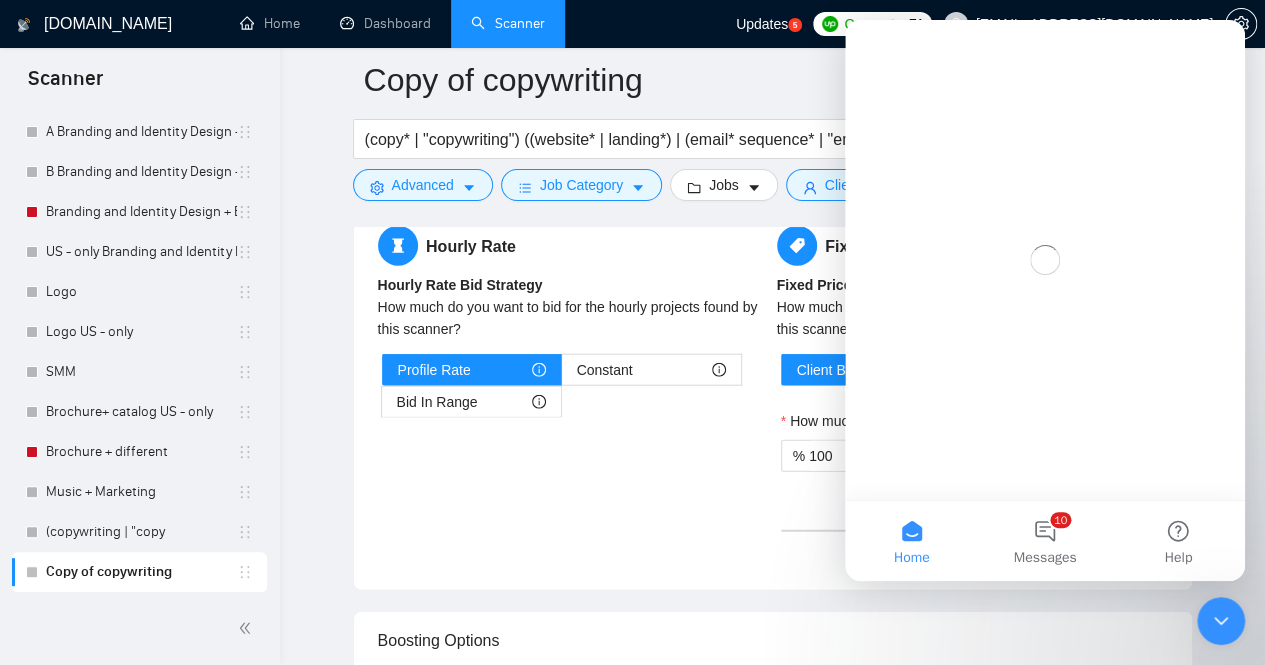 scroll, scrollTop: 0, scrollLeft: 0, axis: both 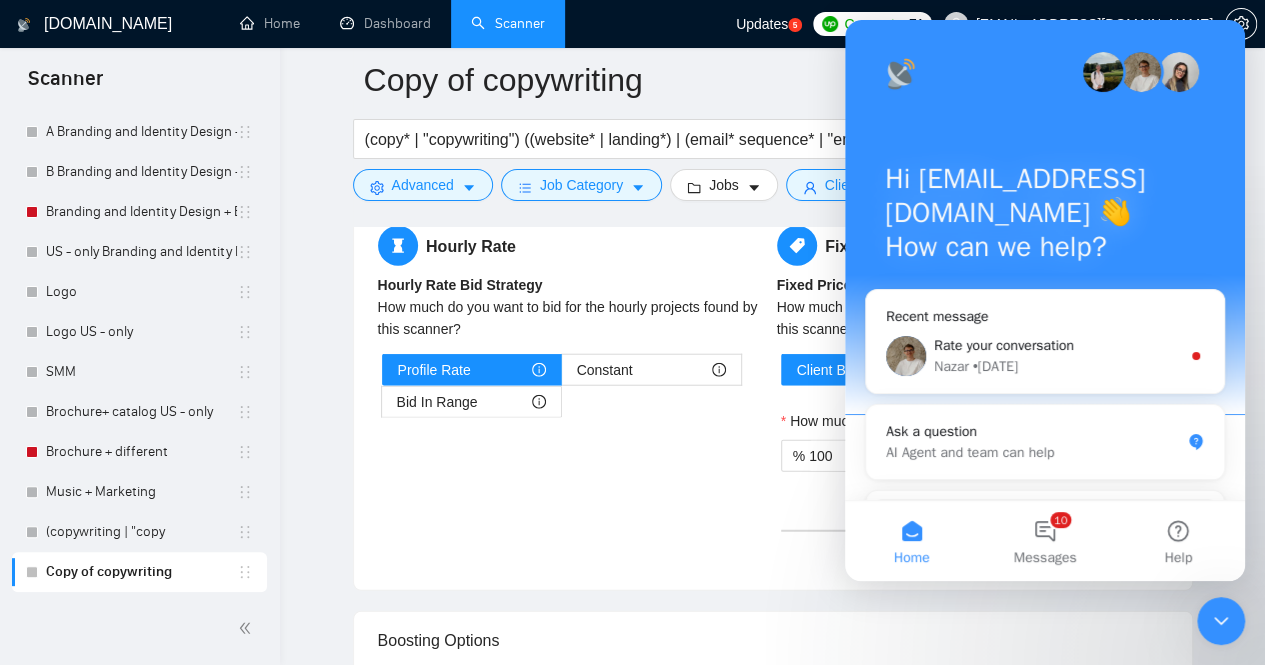 click 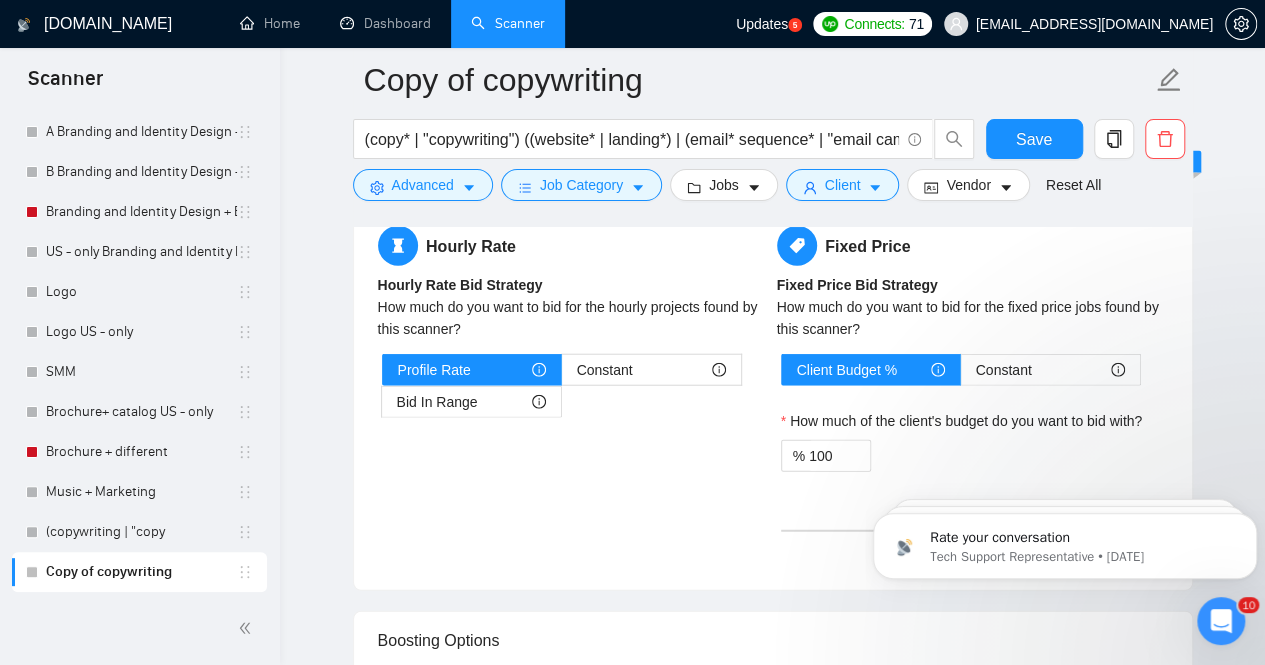 scroll, scrollTop: 0, scrollLeft: 0, axis: both 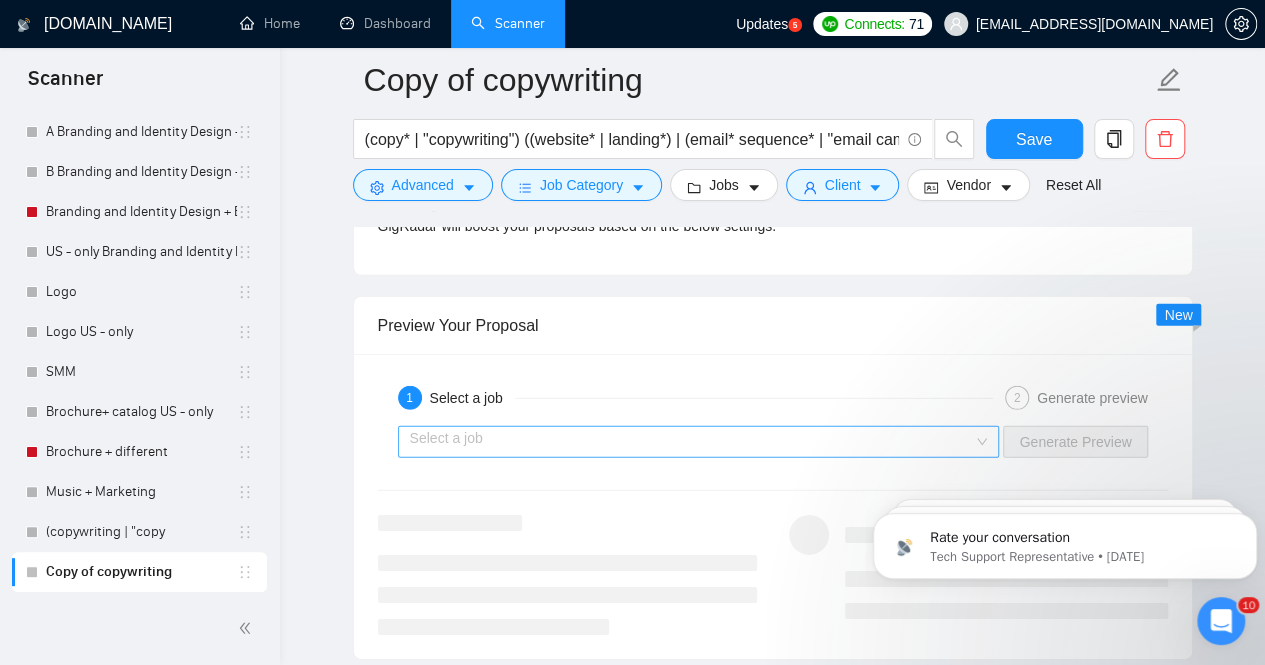 click at bounding box center (692, 442) 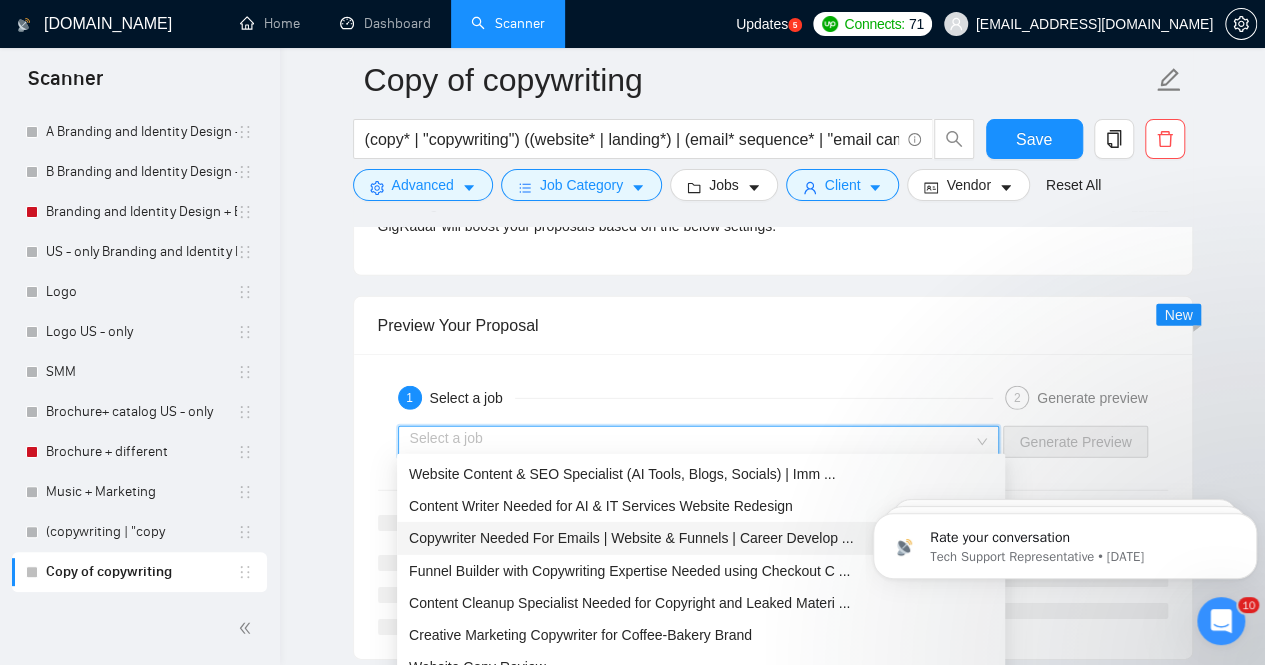 click on "Copywriter Needed For Emails | Website & Funnels | Career Develop ... Questions" at bounding box center (701, 538) 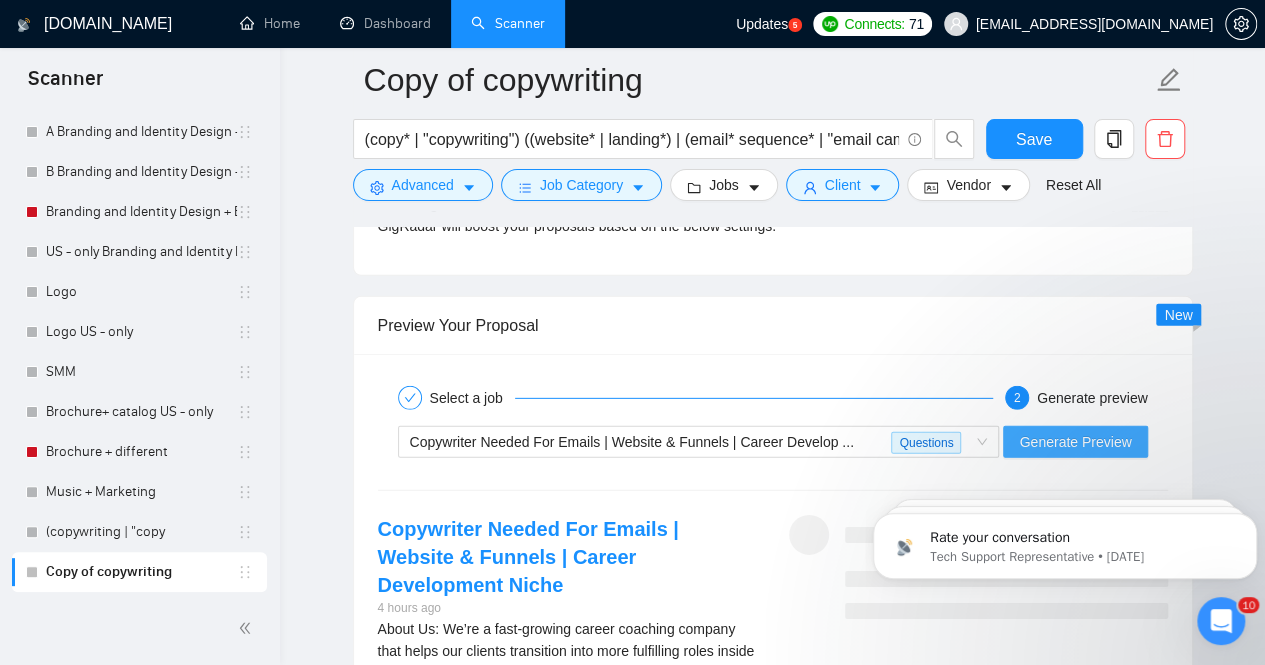 click on "Generate Preview" at bounding box center (1075, 442) 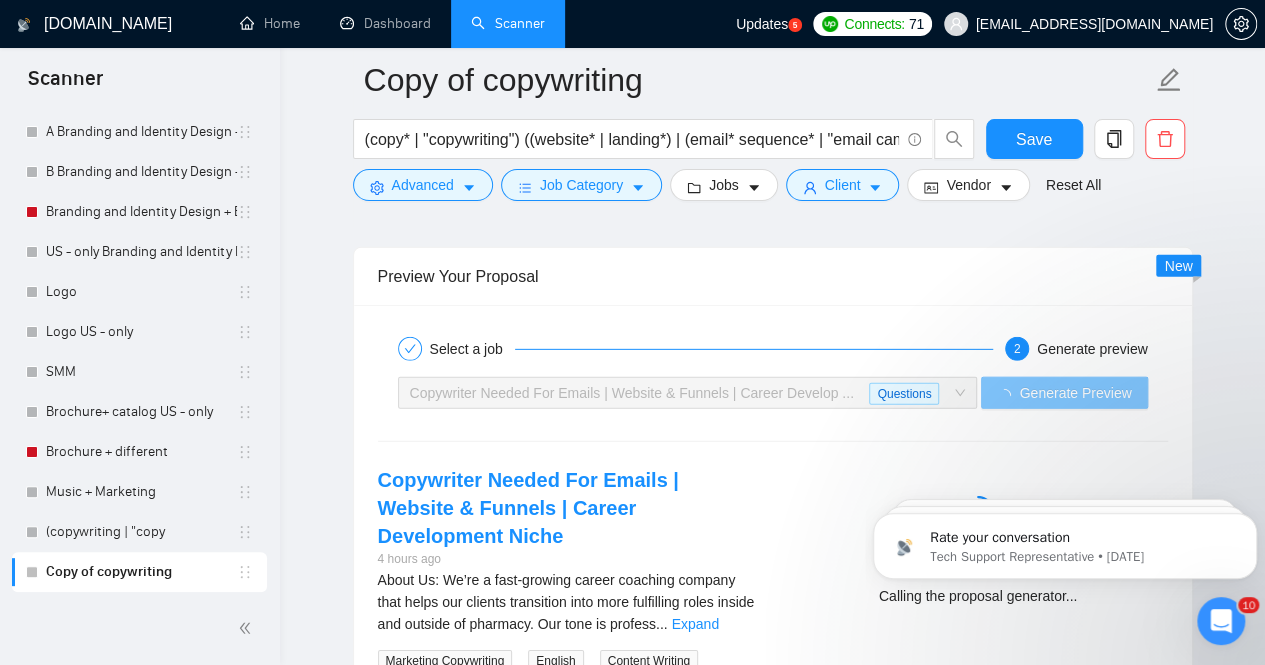 scroll, scrollTop: 3119, scrollLeft: 0, axis: vertical 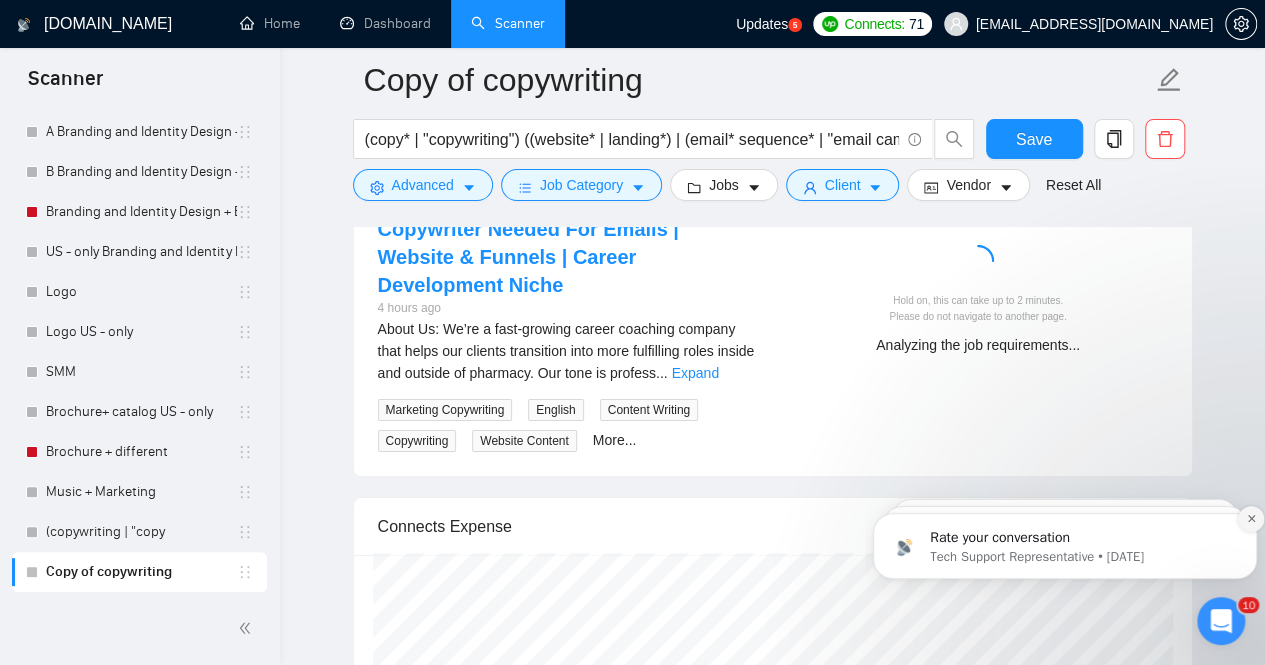 click 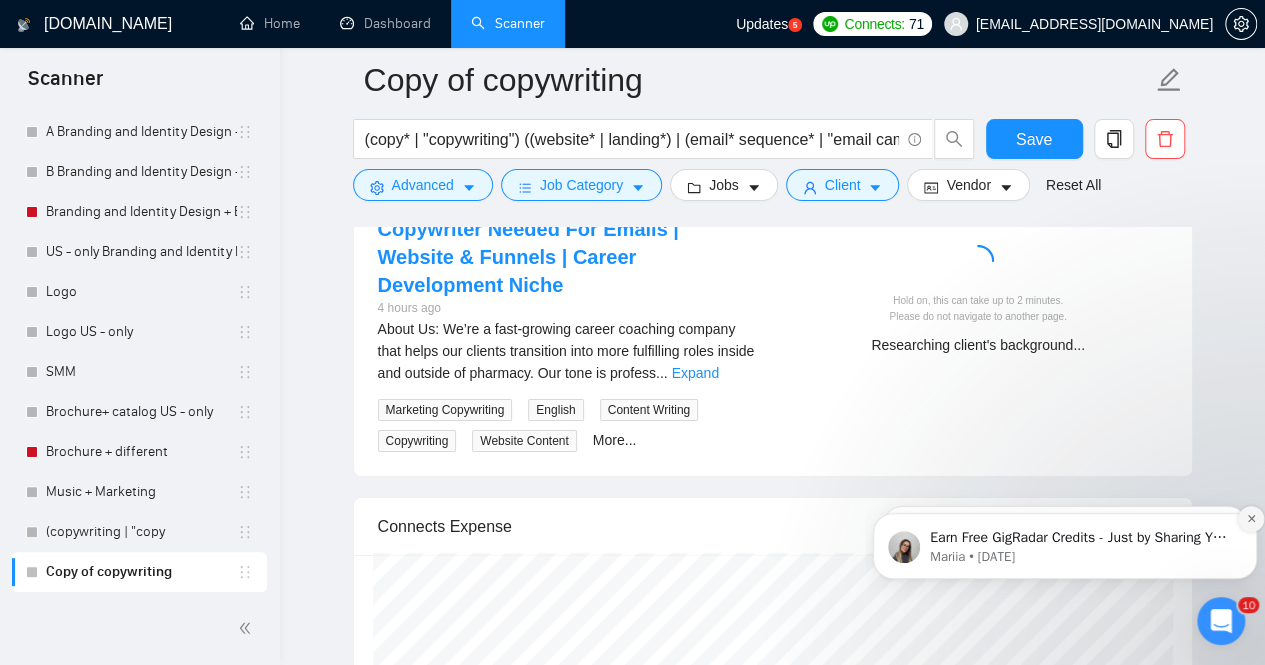 click at bounding box center (1251, 519) 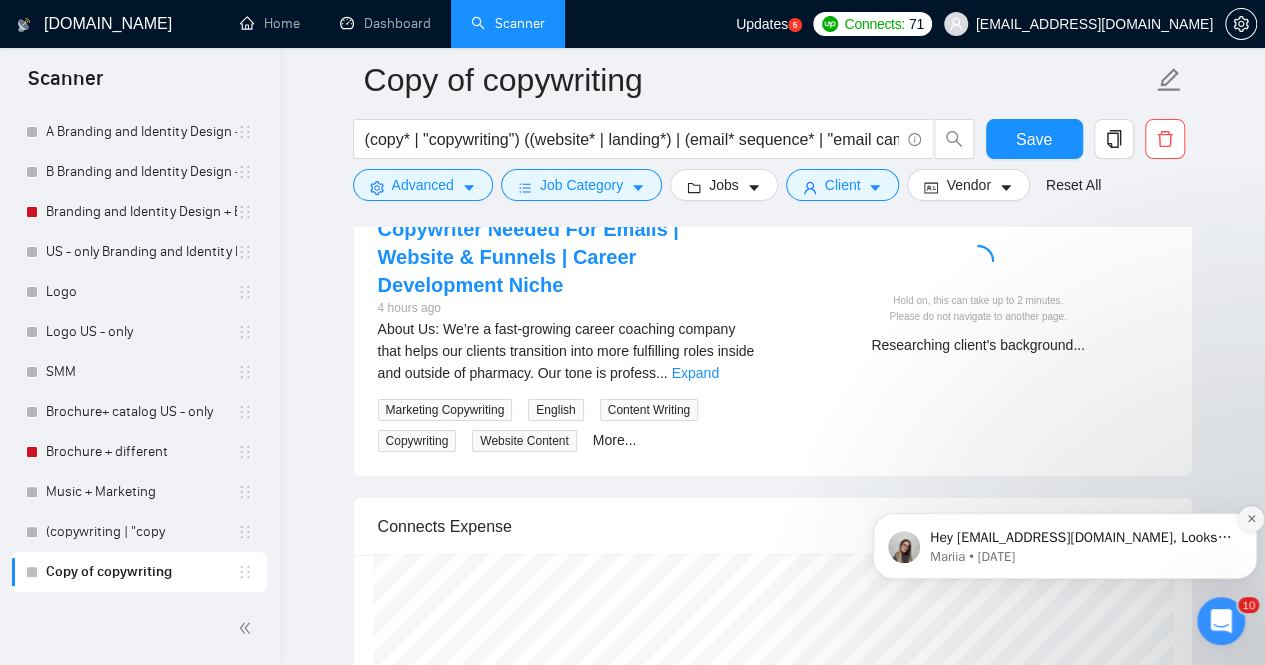 click 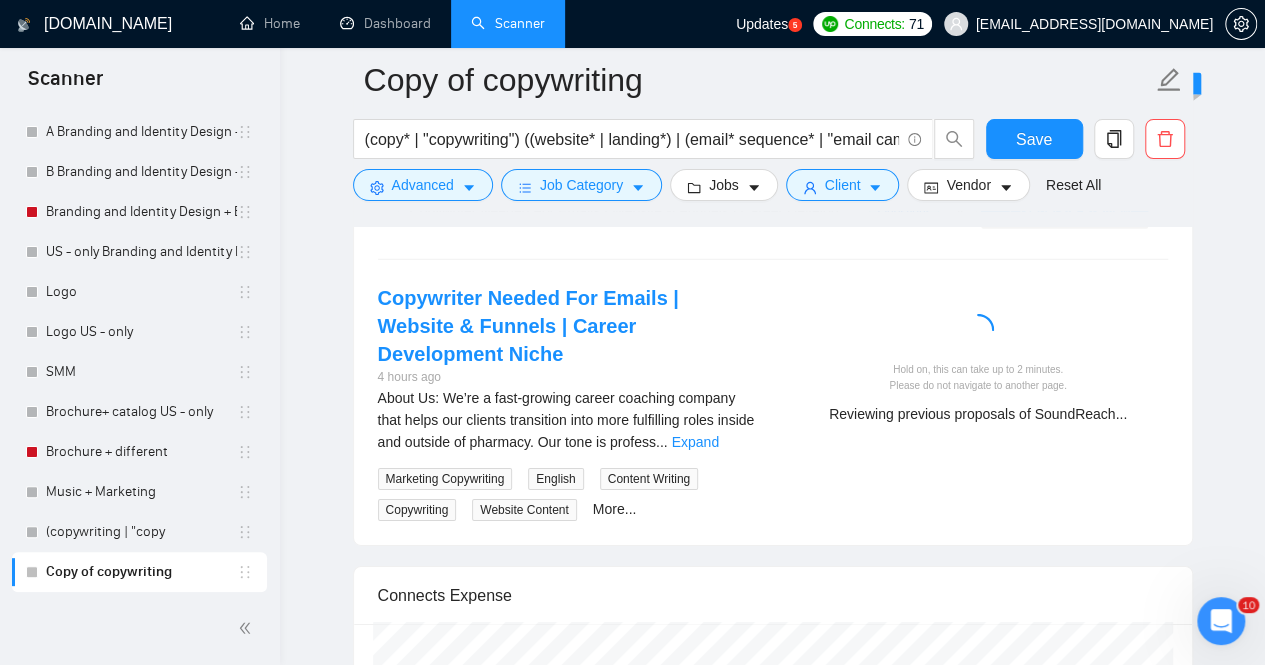 scroll, scrollTop: 3019, scrollLeft: 0, axis: vertical 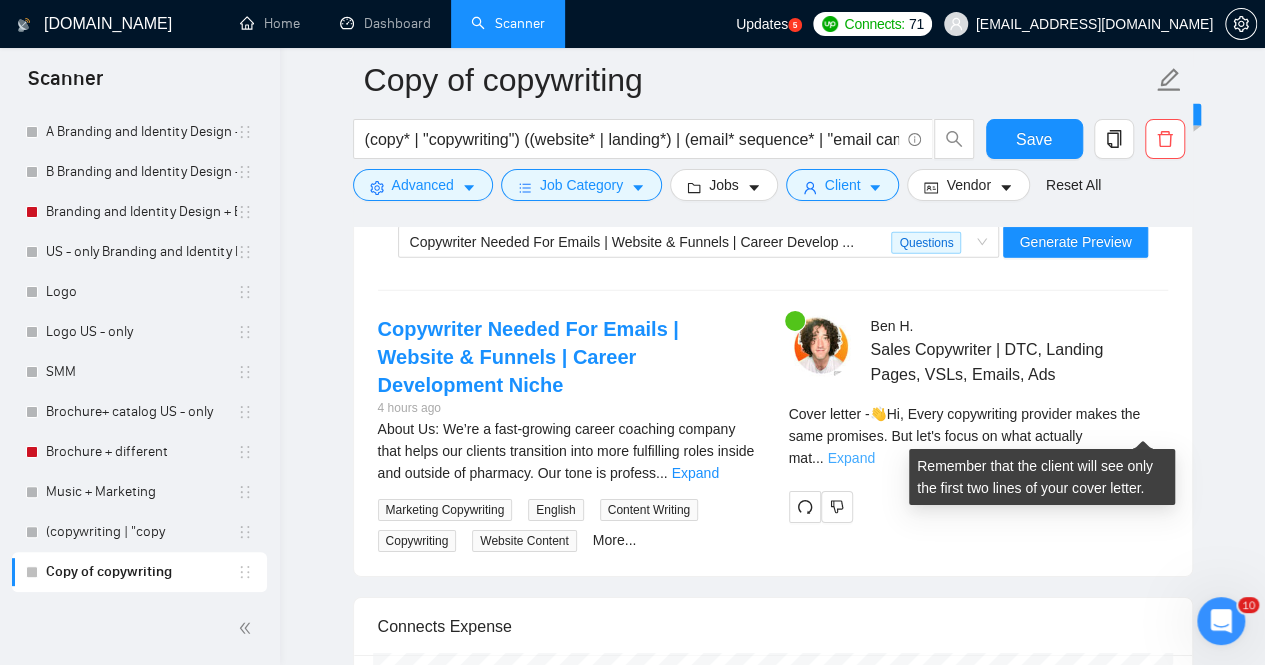 click on "Expand" at bounding box center [851, 458] 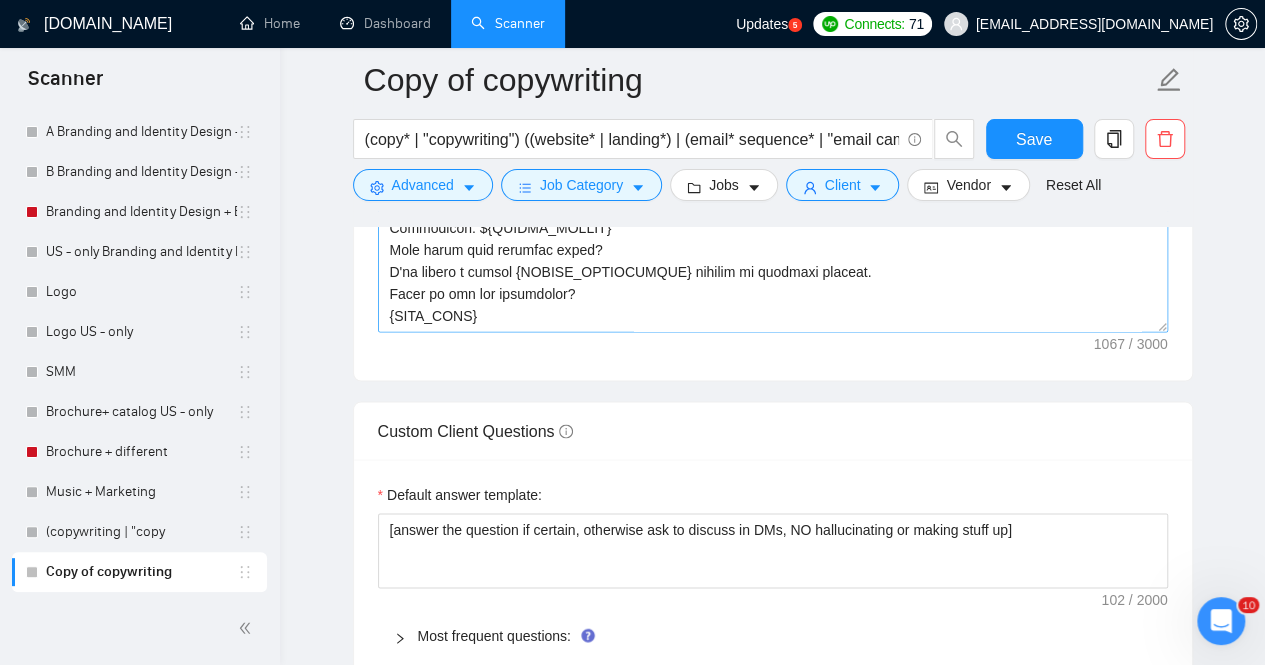 scroll, scrollTop: 1719, scrollLeft: 0, axis: vertical 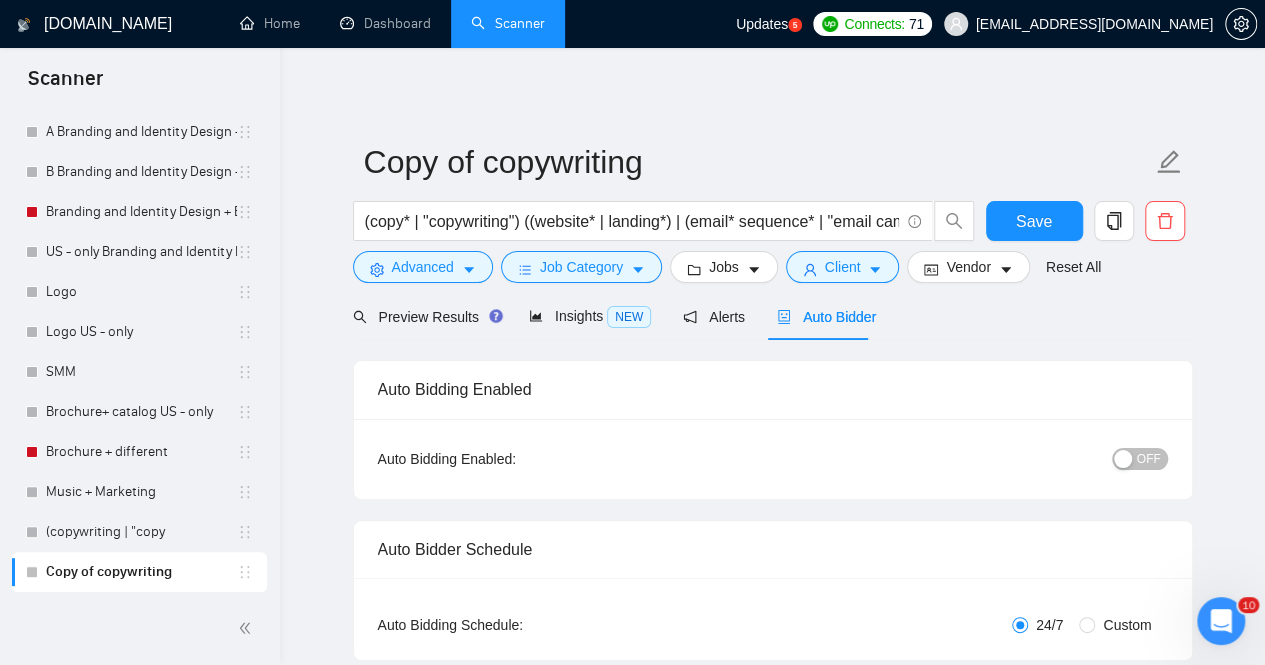 click on "OFF" at bounding box center (1149, 459) 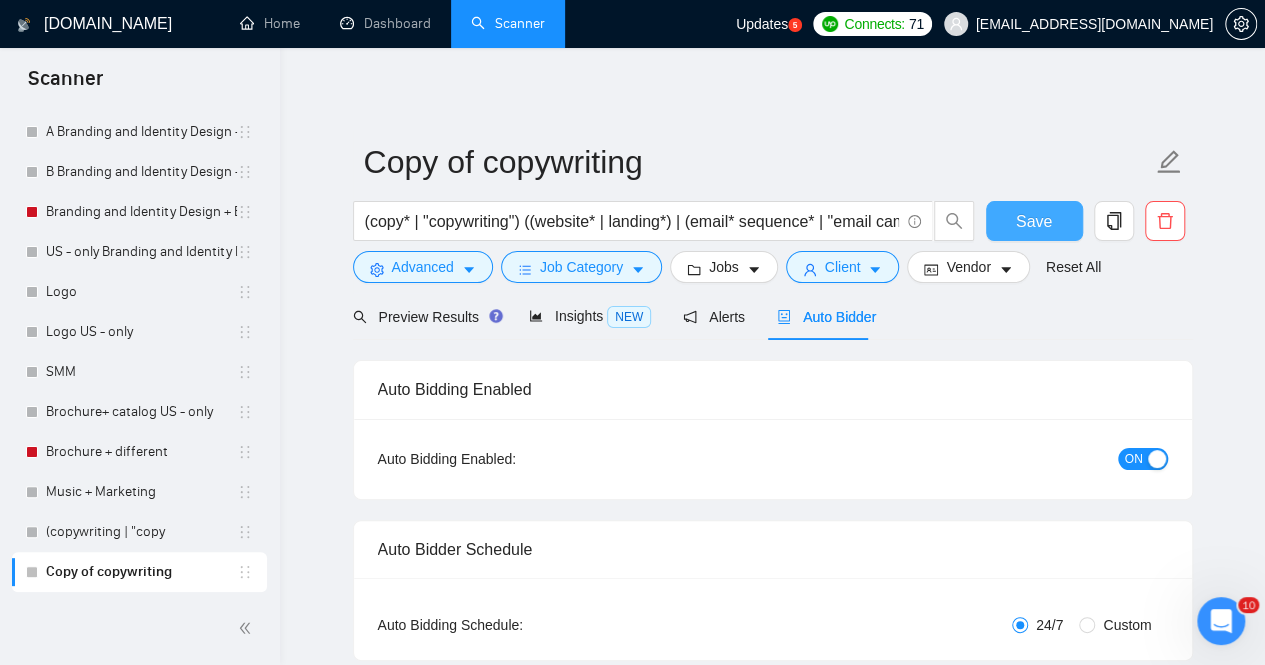 click on "Save" at bounding box center (1034, 221) 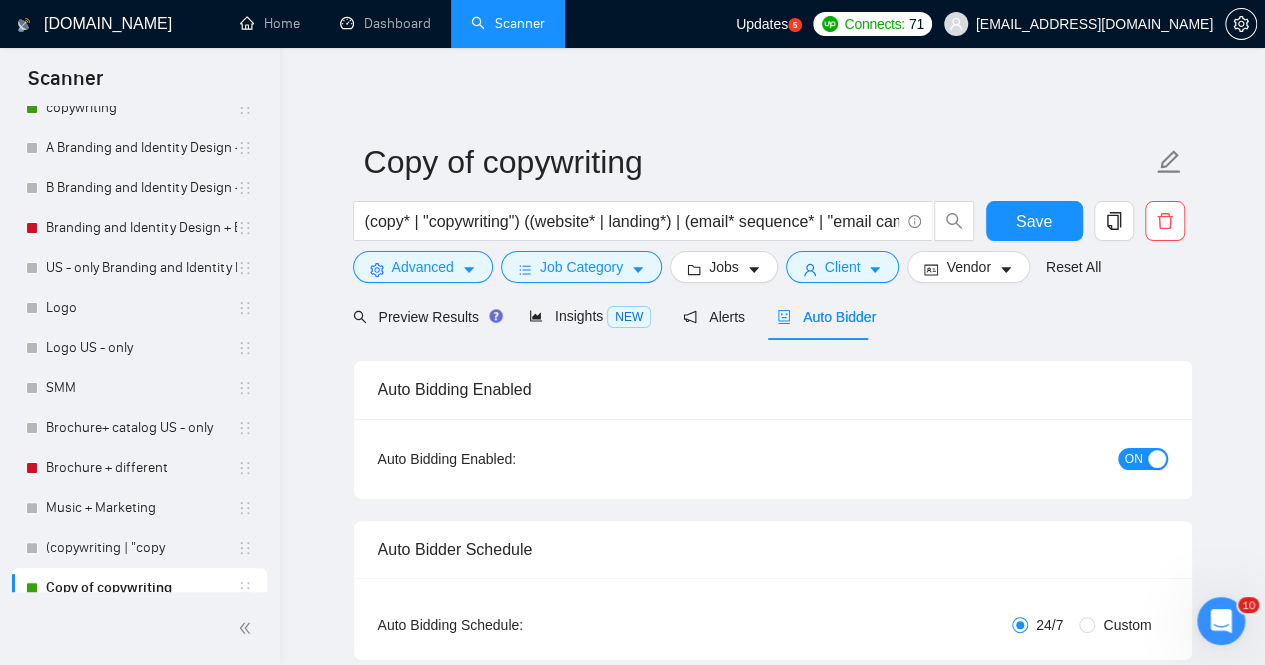 scroll, scrollTop: 62, scrollLeft: 0, axis: vertical 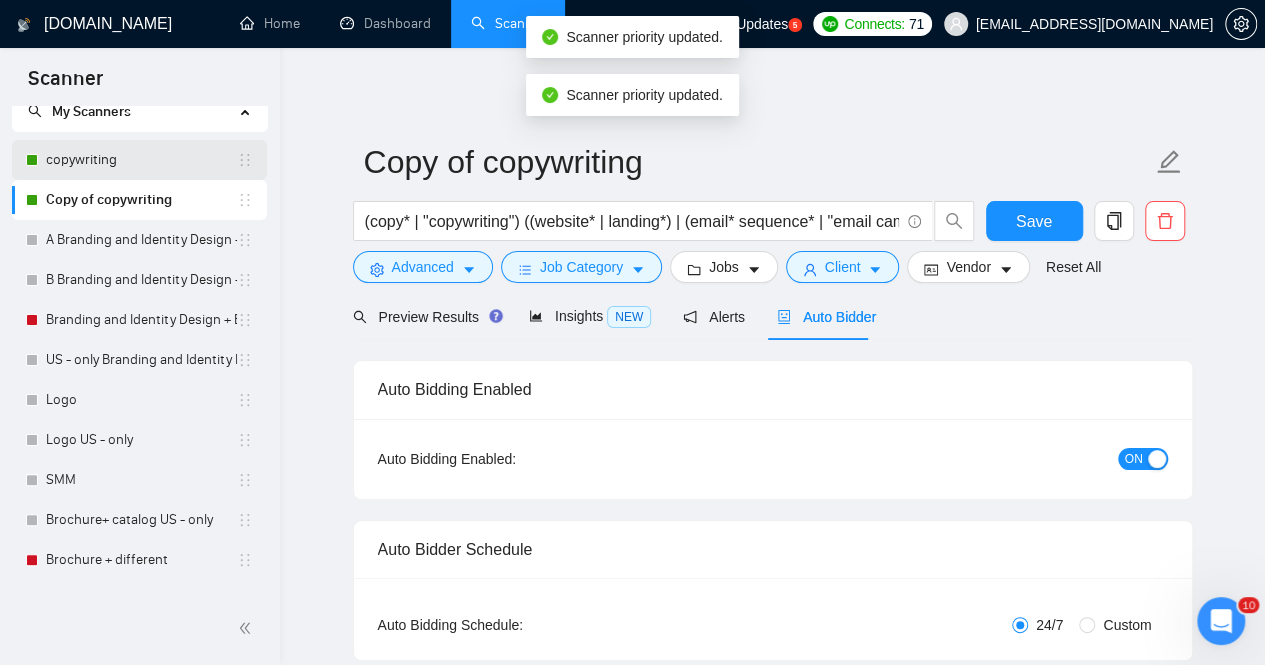 click on "copywriting" at bounding box center (141, 160) 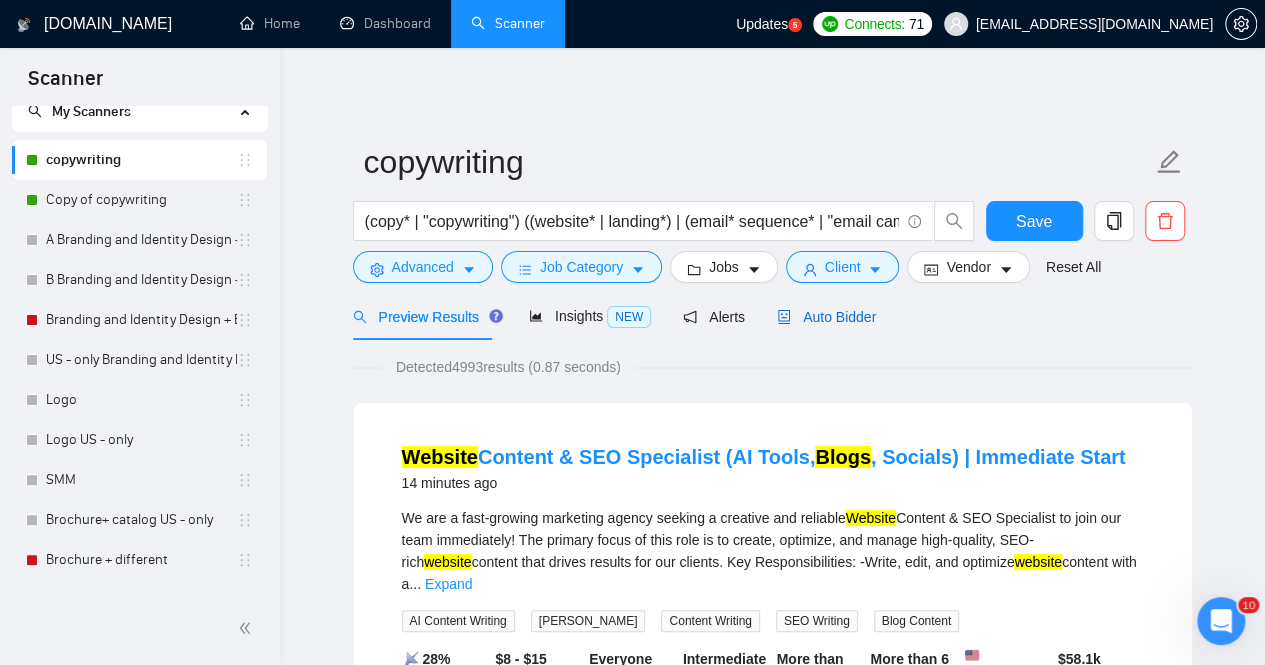 click on "Auto Bidder" at bounding box center [826, 317] 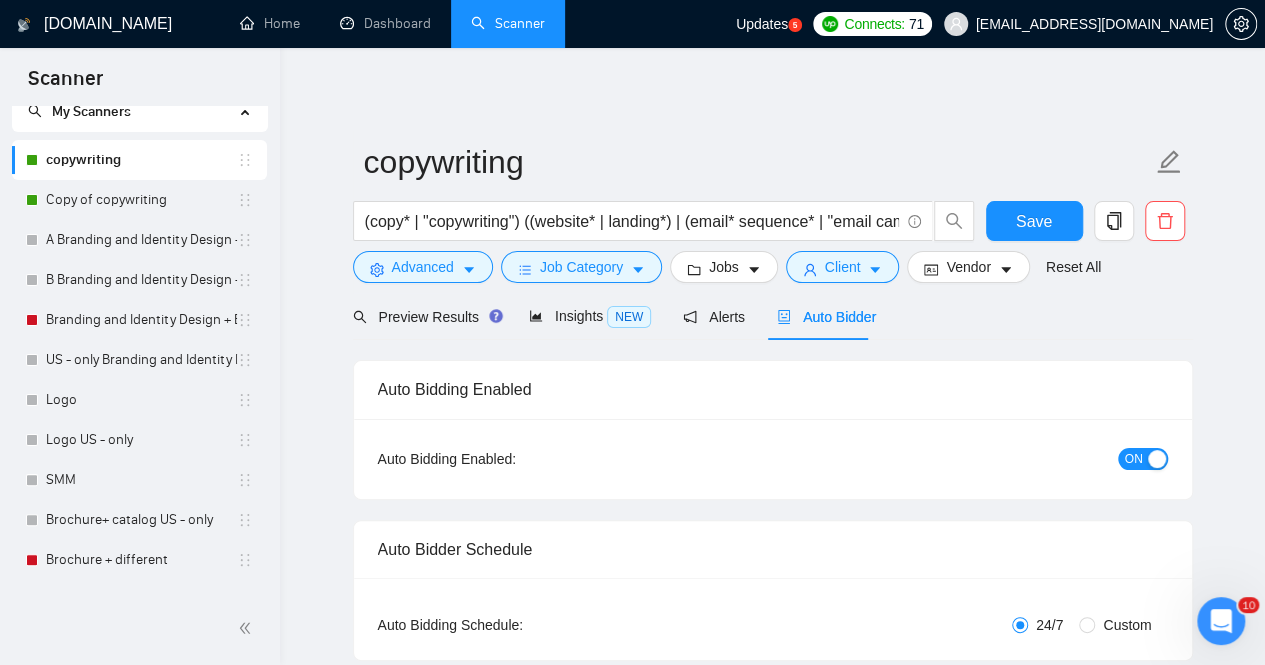 click on "ON" at bounding box center [1143, 459] 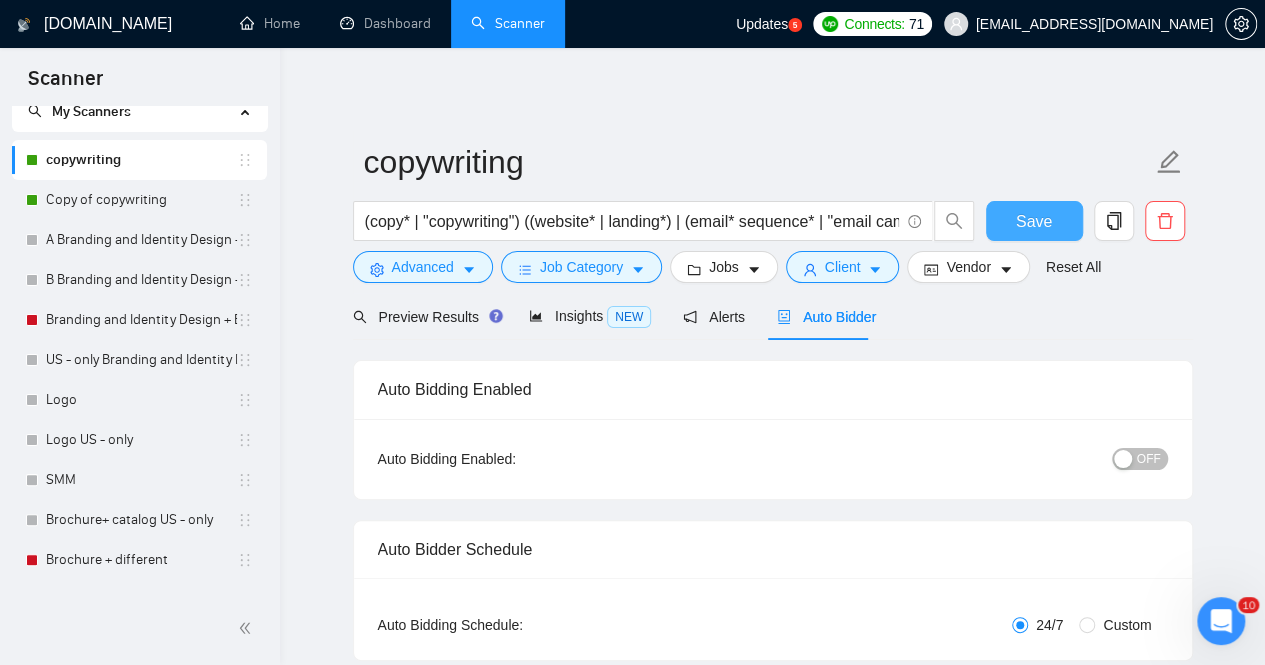click on "Save" at bounding box center [1034, 221] 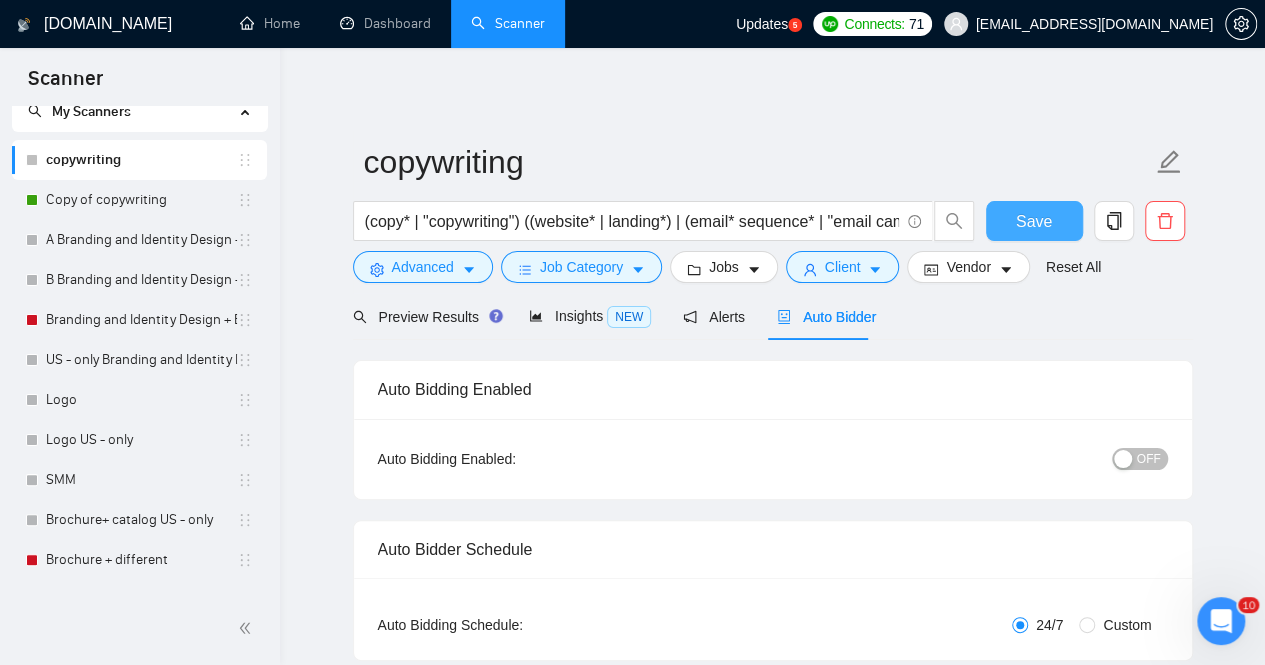 type 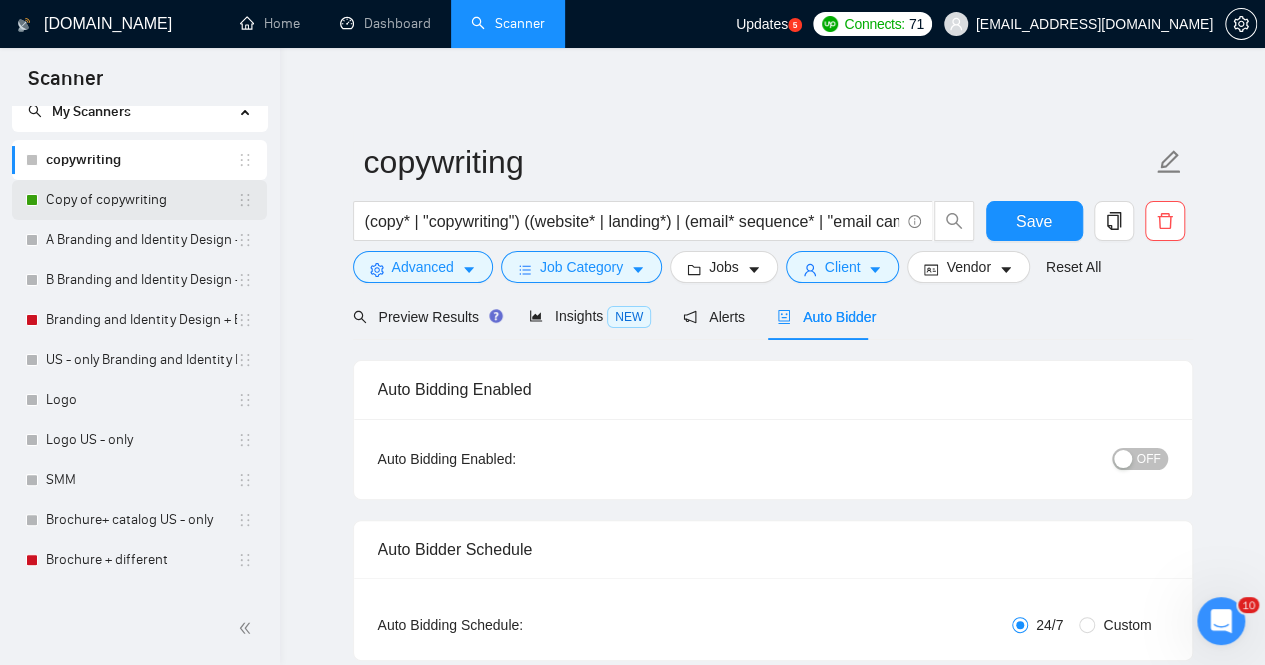 click on "Copy of copywriting" at bounding box center (141, 200) 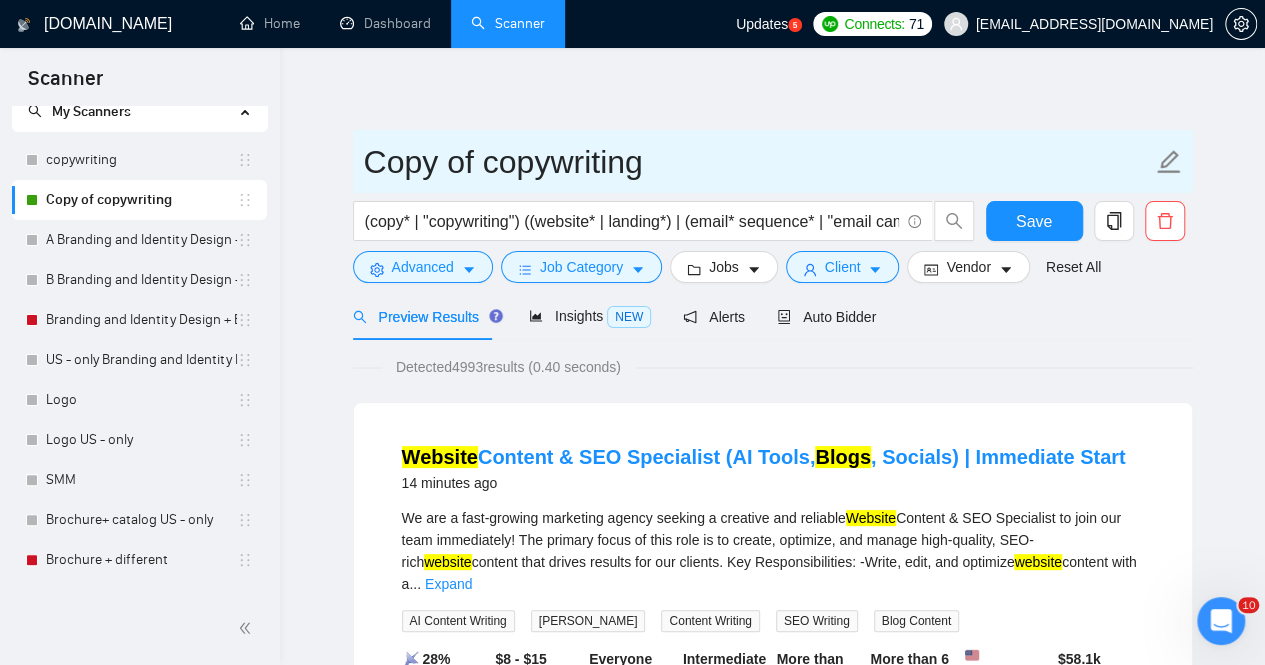 click on "Copy of copywriting" at bounding box center [758, 162] 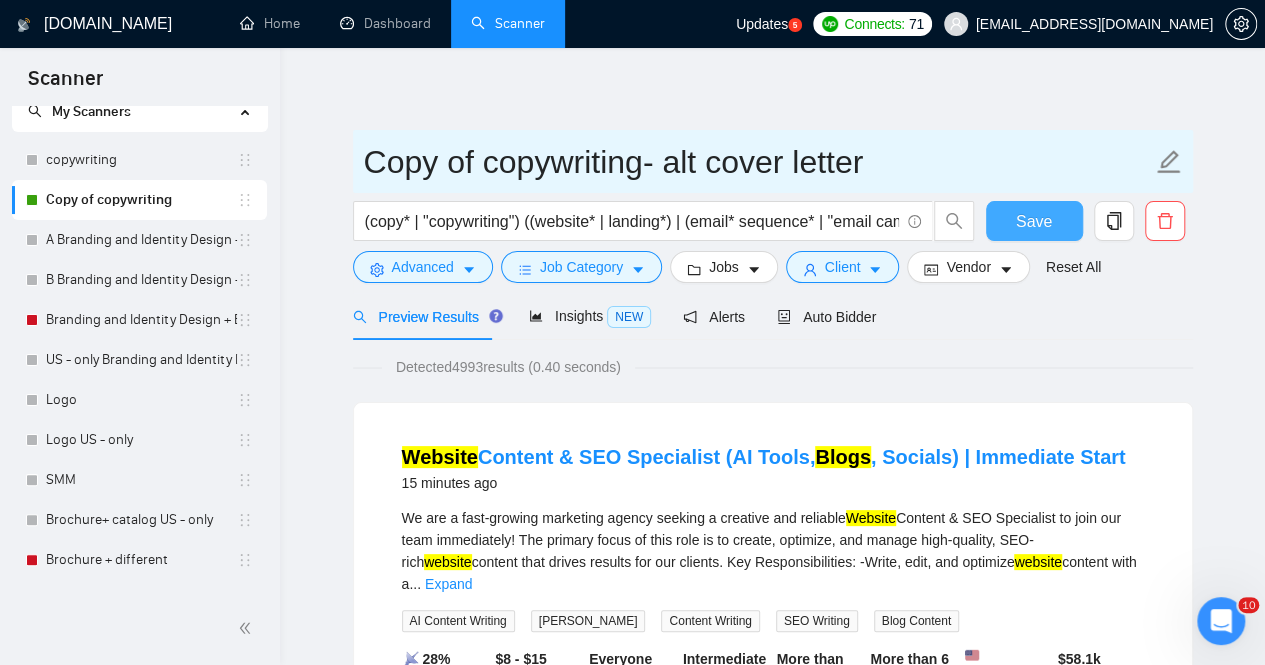 type on "Copy of copywriting- alt cover letter" 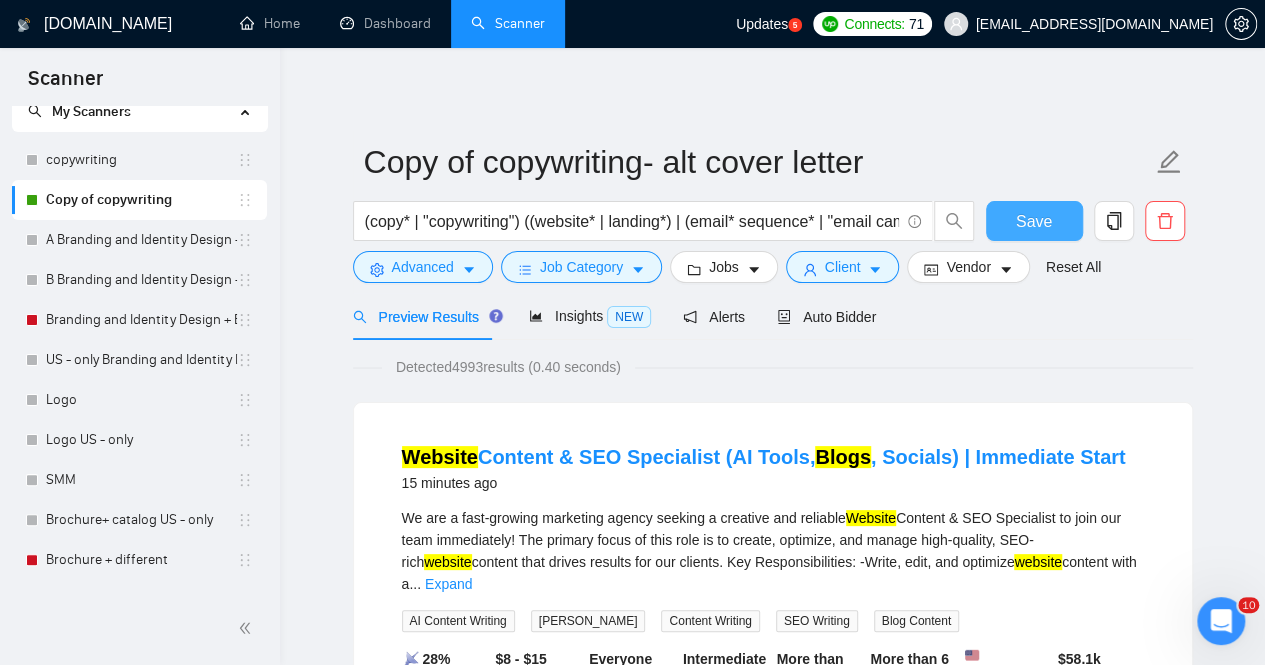 click on "Save" at bounding box center [1034, 221] 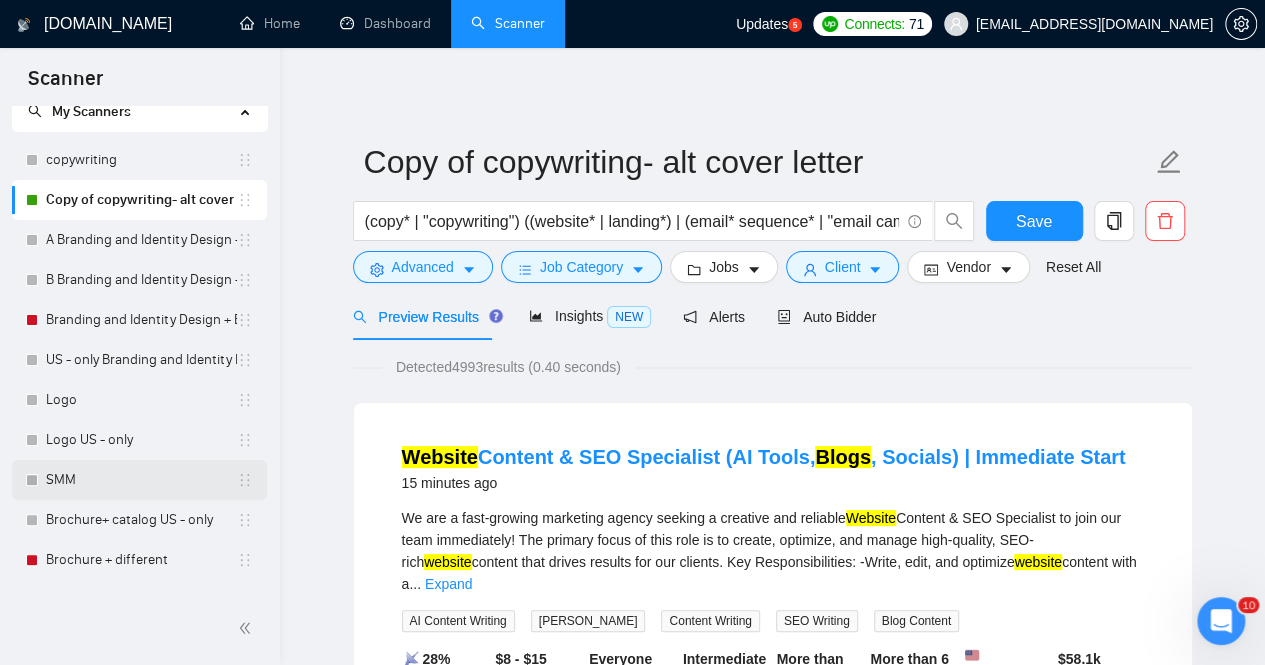 click on "SMM" at bounding box center (141, 480) 